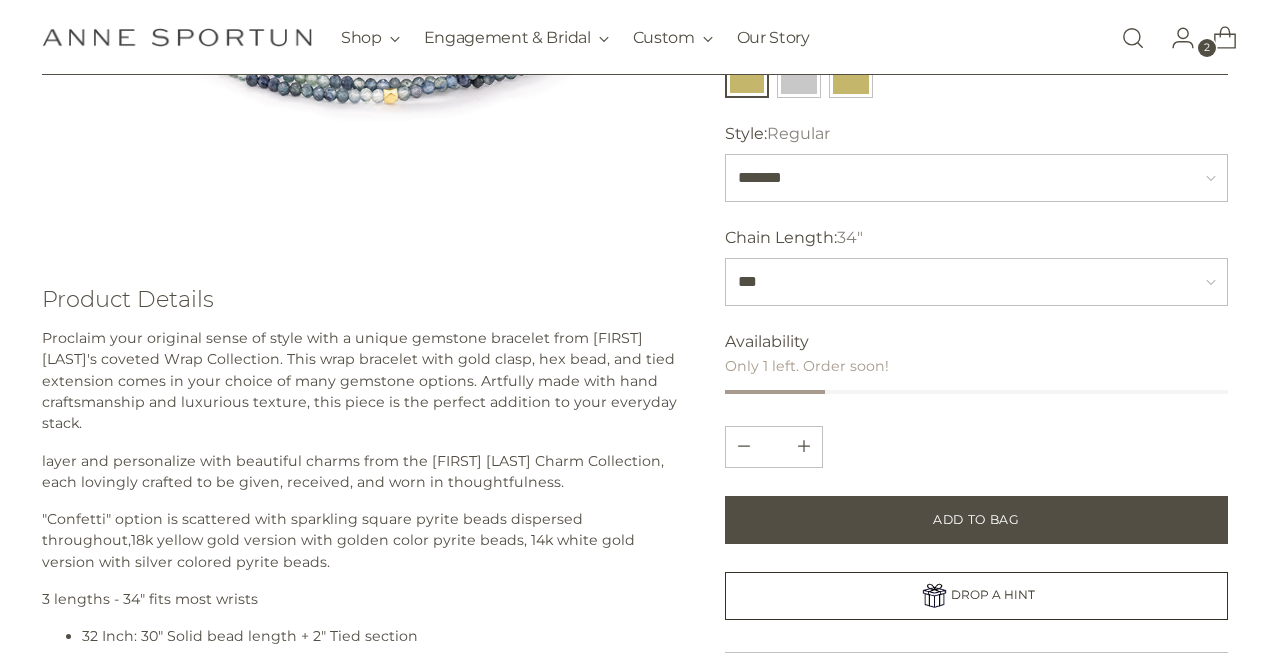 scroll, scrollTop: 0, scrollLeft: 0, axis: both 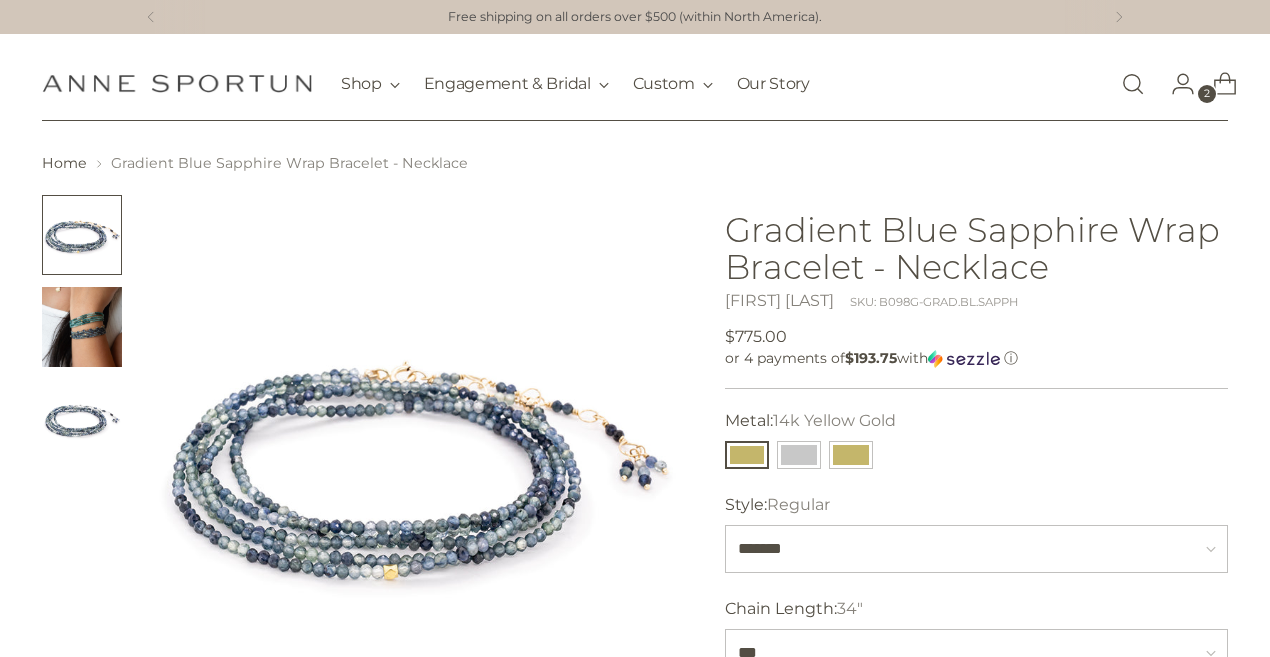 click at bounding box center [177, 83] 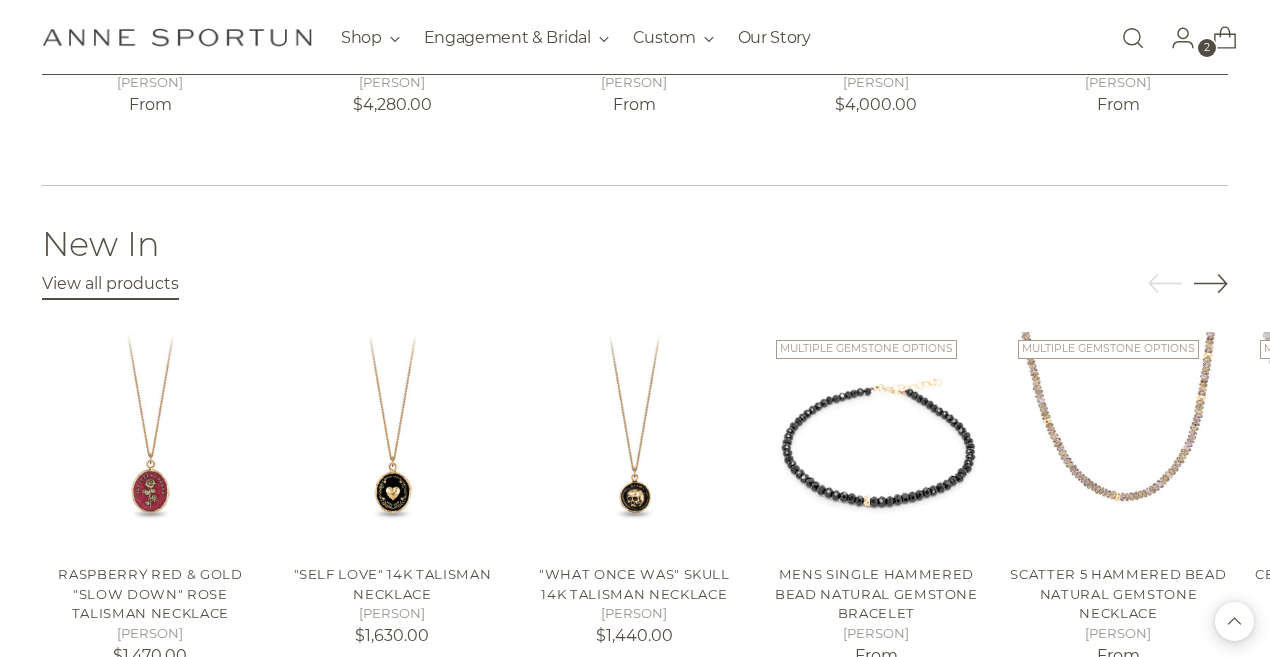 scroll, scrollTop: 2600, scrollLeft: 0, axis: vertical 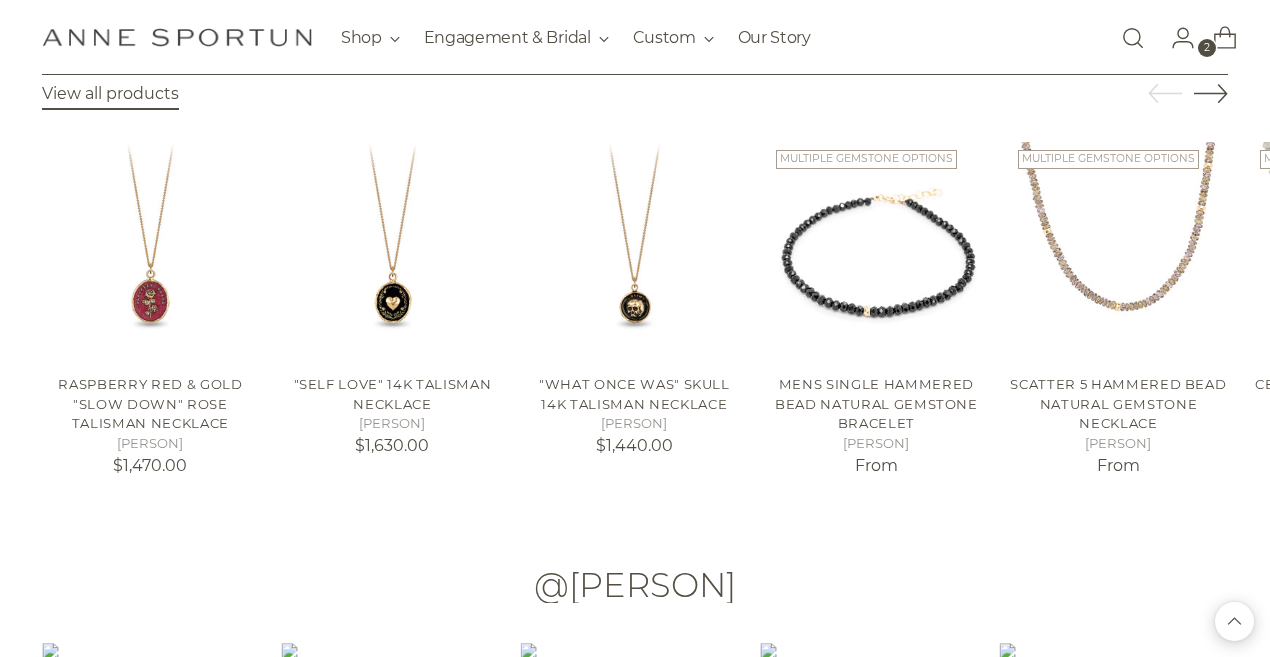 click on "Anne Sportun Fine Jewellery
Shop
Gift Guide
In-Stock & Ready to Ship
New & Fresh
Precious Milestones
Archive Collection
By Category
Earrings
Necklaces" at bounding box center [635, 37] 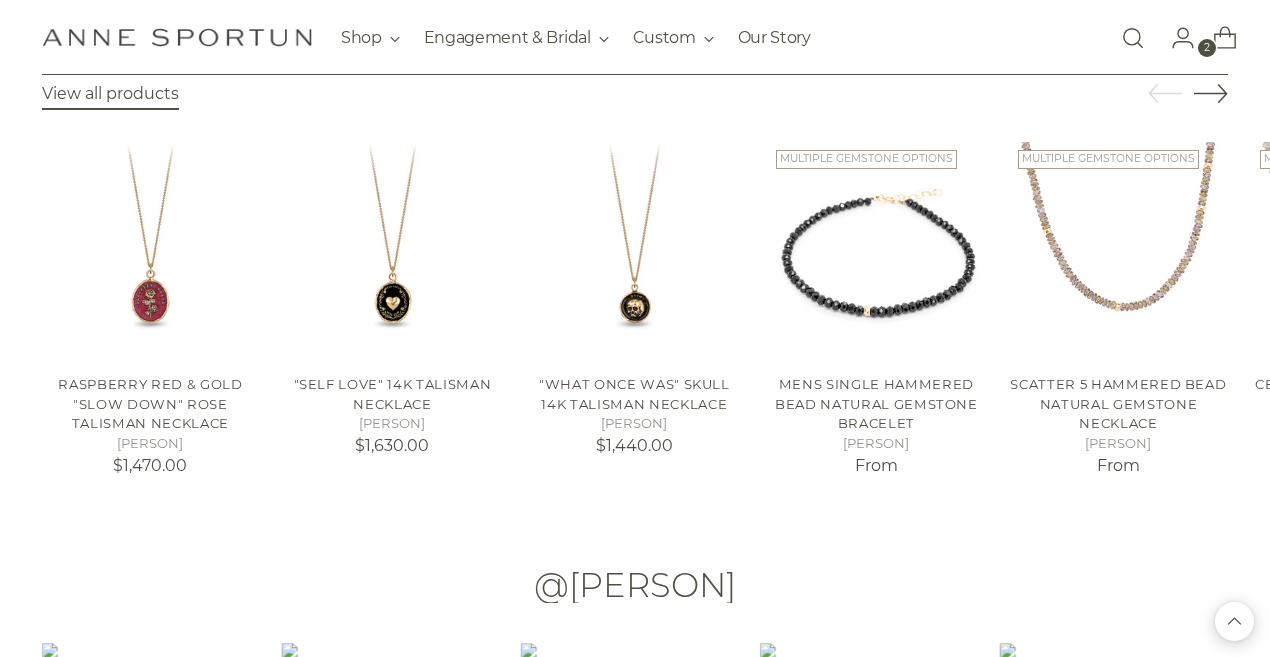 click on "New In
View all products
Raspberry Red & Gold "Slow Down" Rose Talisman Necklace
Pyrrha
$1,470.00
Unit price
/ per" at bounding box center [635, 260] 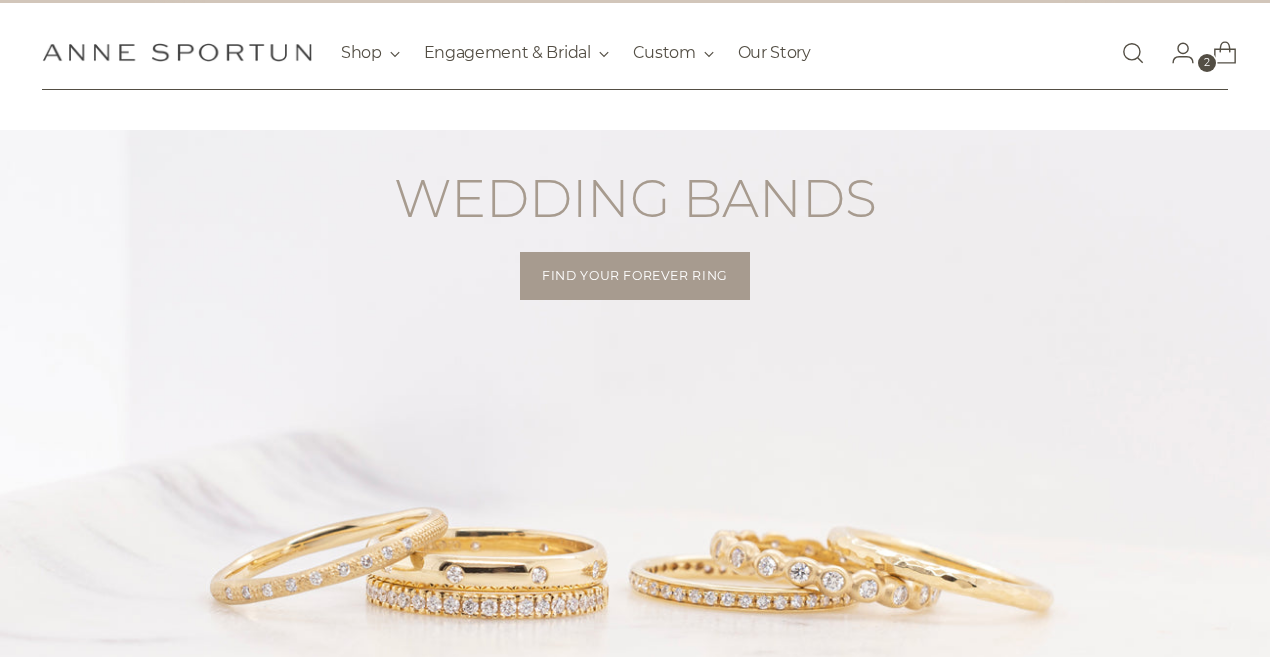 scroll, scrollTop: 0, scrollLeft: 0, axis: both 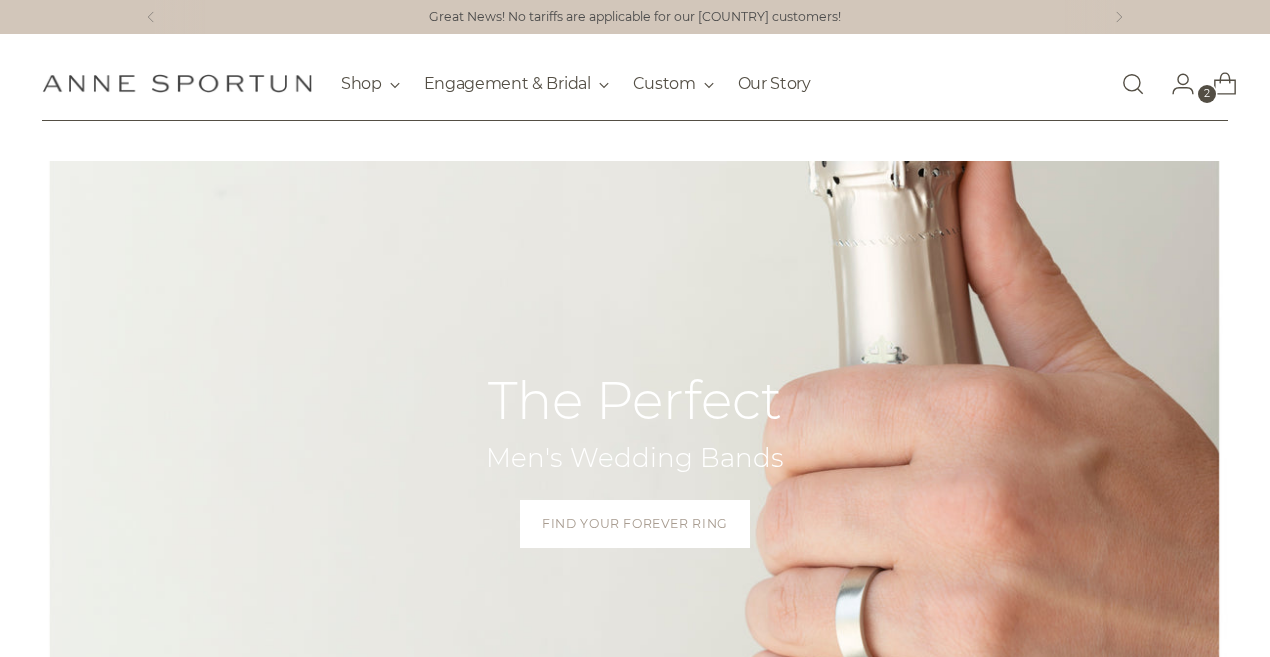click on "Skip to content
Anne Sportun Fine Jewellery
Shop
Gift Guide
In-Stock & Ready to Ship
New & Fresh
Precious Milestones
Archive Collection
By Category
Earrings" at bounding box center (635, 77) 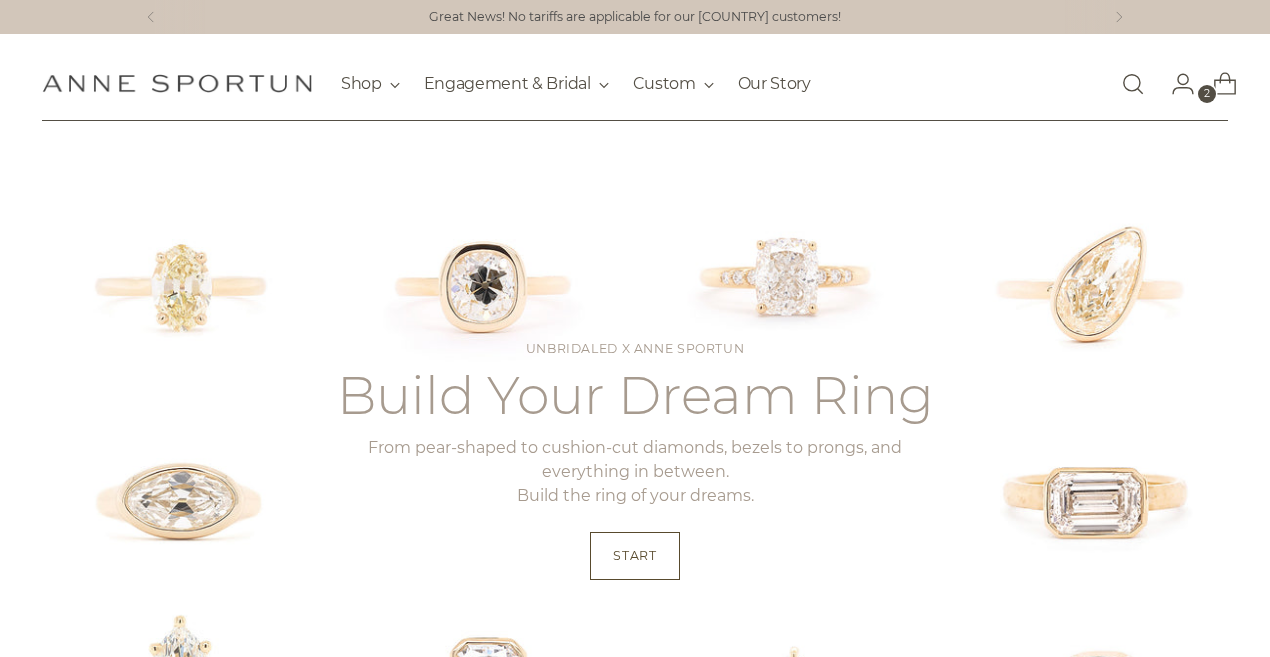 scroll, scrollTop: 400, scrollLeft: 0, axis: vertical 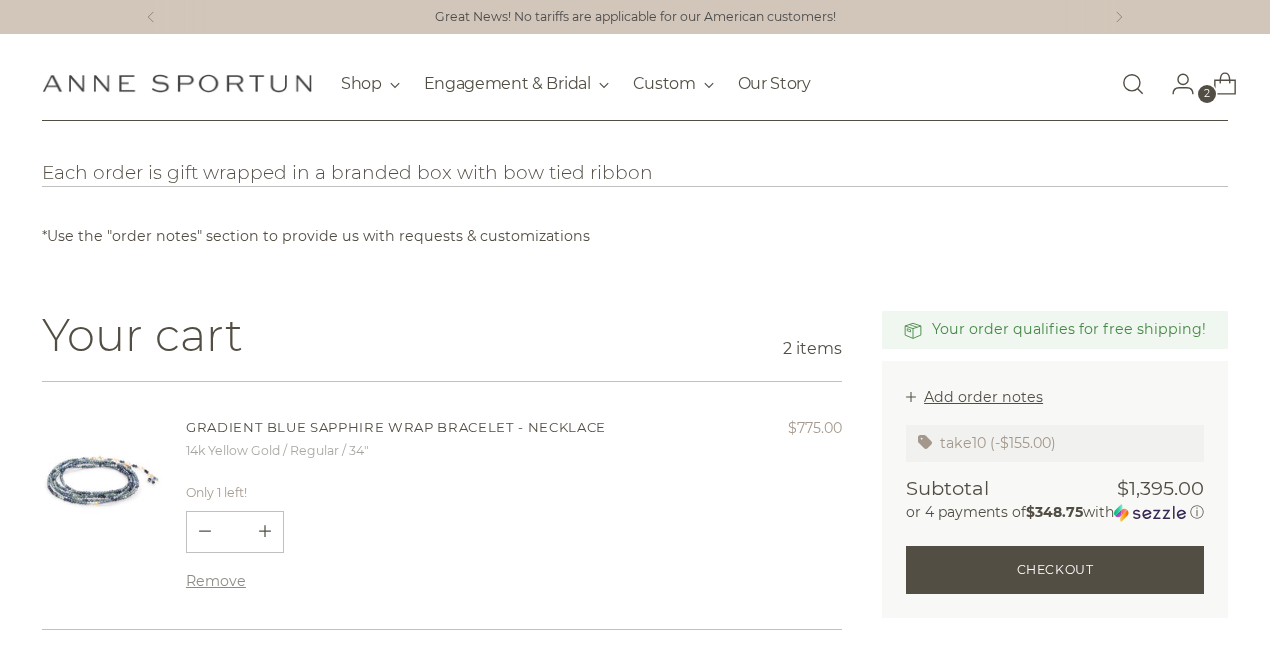 click at bounding box center (1183, 84) 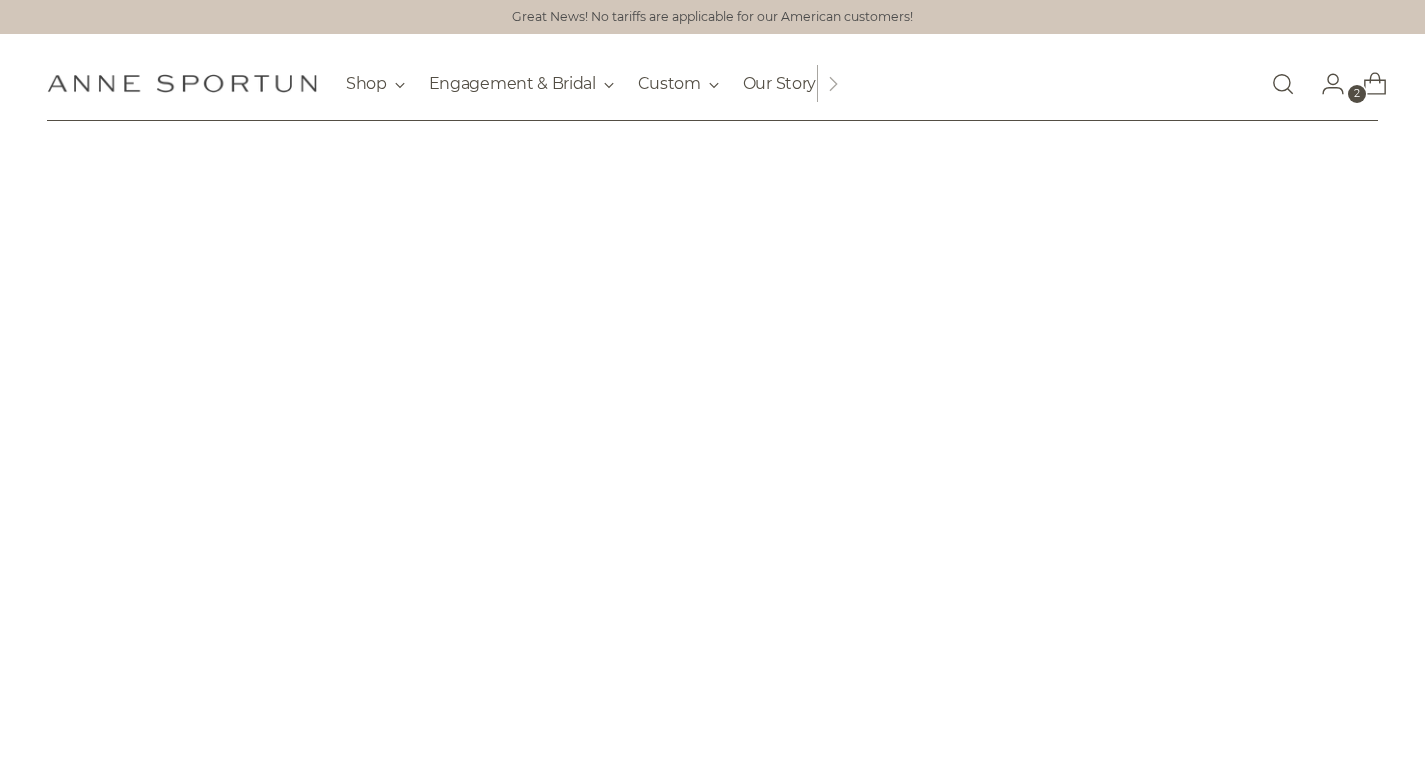scroll, scrollTop: 0, scrollLeft: 0, axis: both 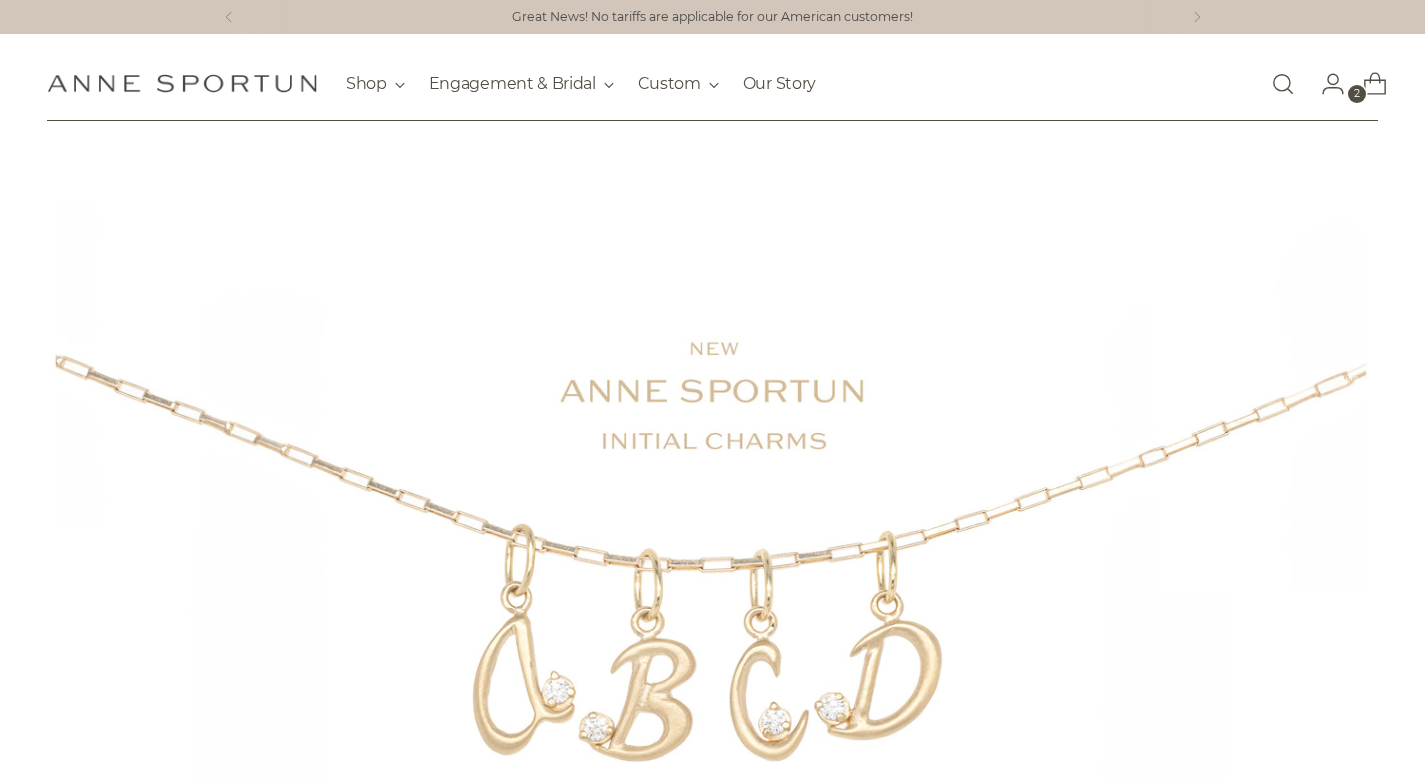 click on "2" at bounding box center (1357, 94) 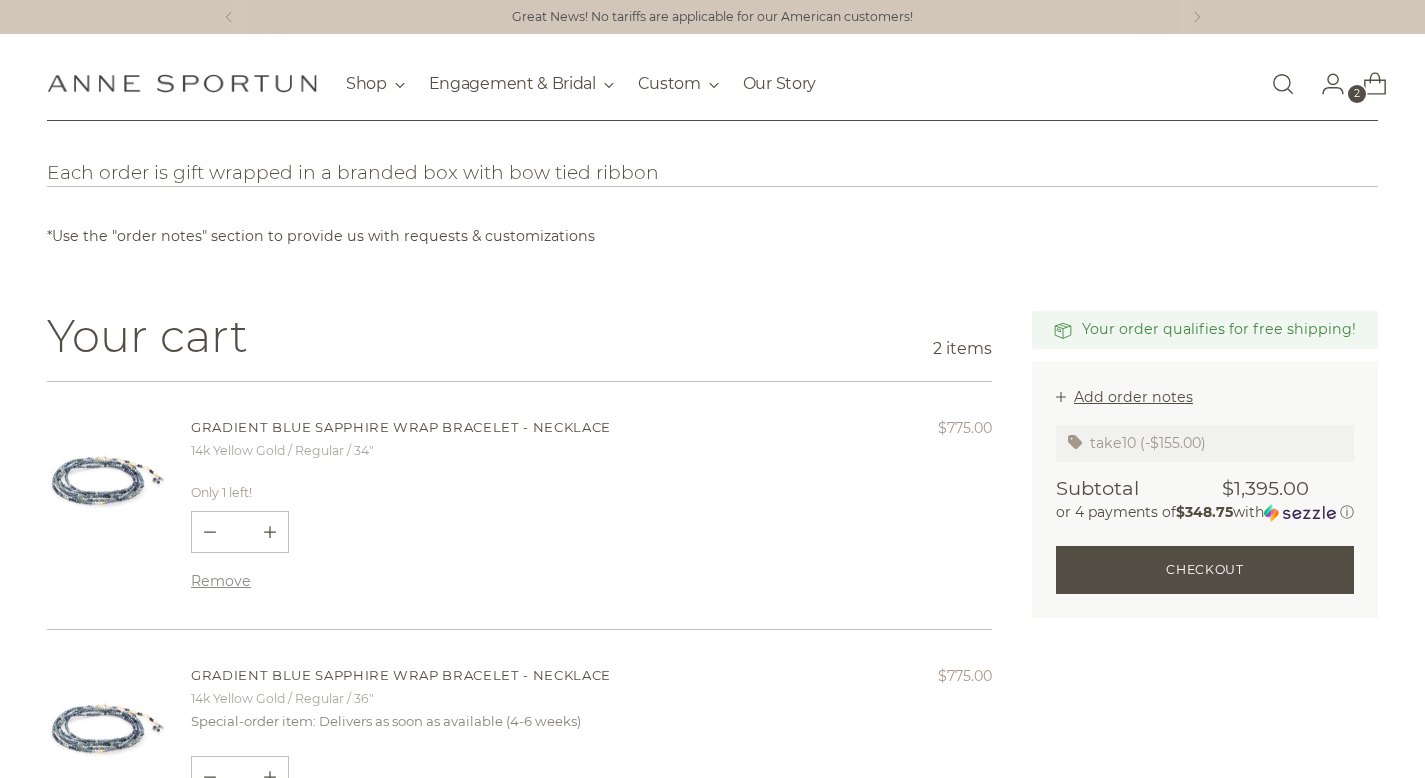 scroll, scrollTop: 200, scrollLeft: 0, axis: vertical 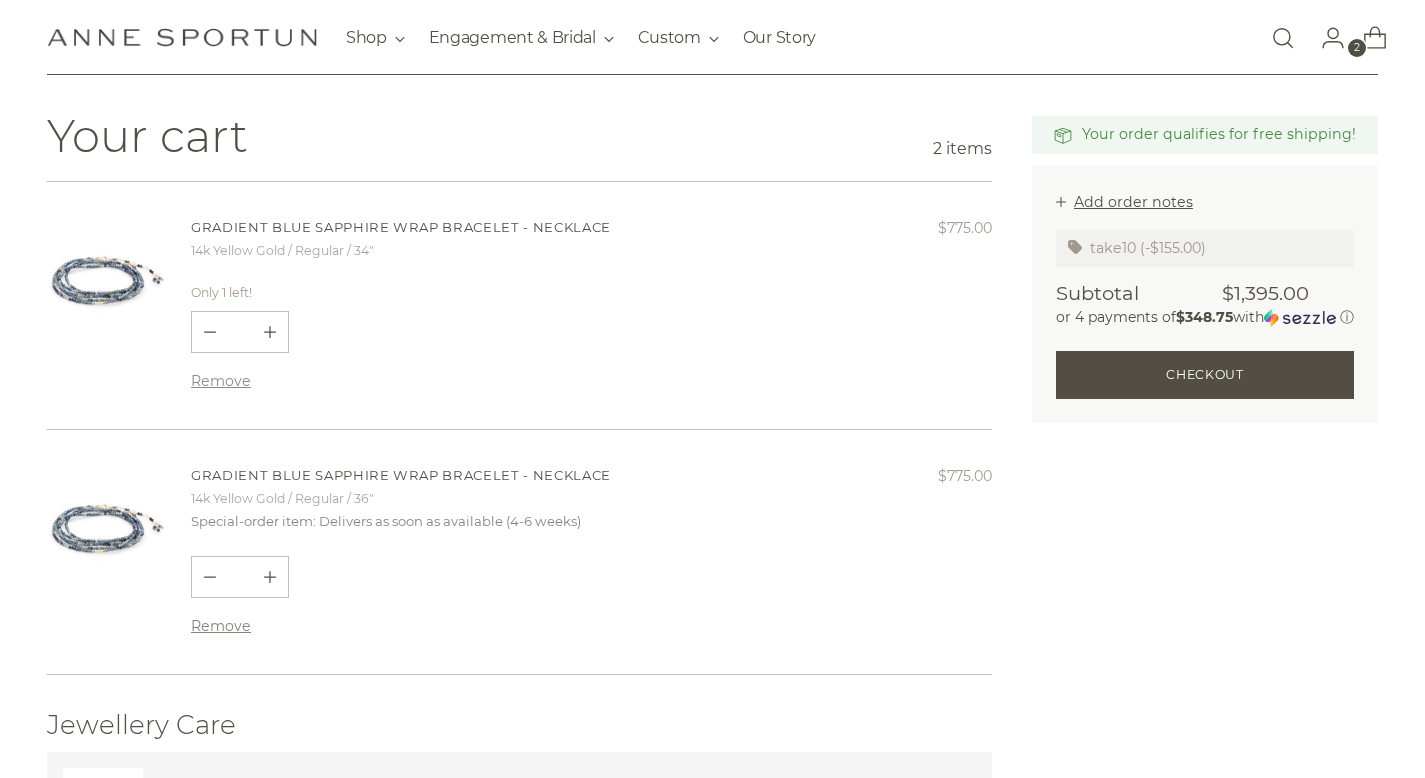 click on "Remove" at bounding box center (221, 626) 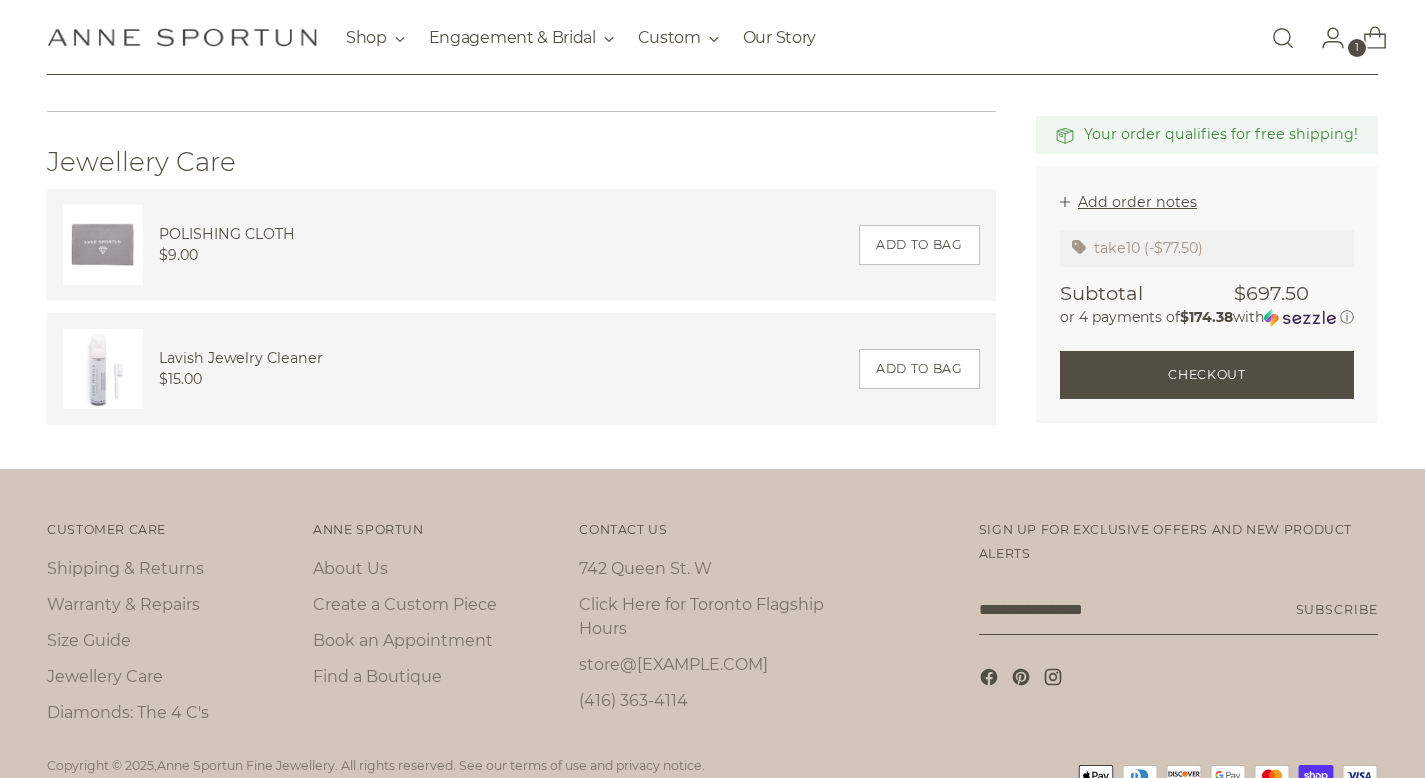 scroll, scrollTop: 598, scrollLeft: 0, axis: vertical 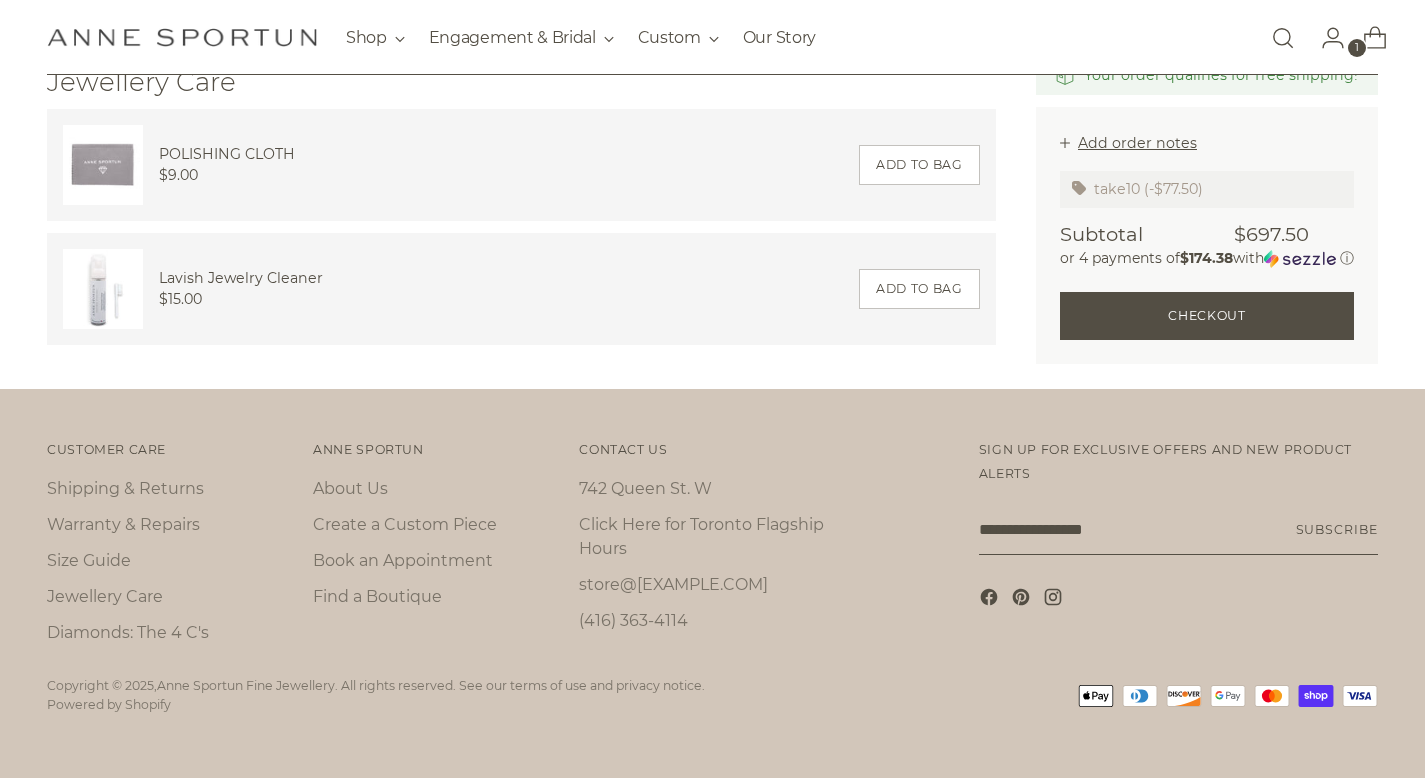 click on "Shipping & Returns" at bounding box center (153, 489) 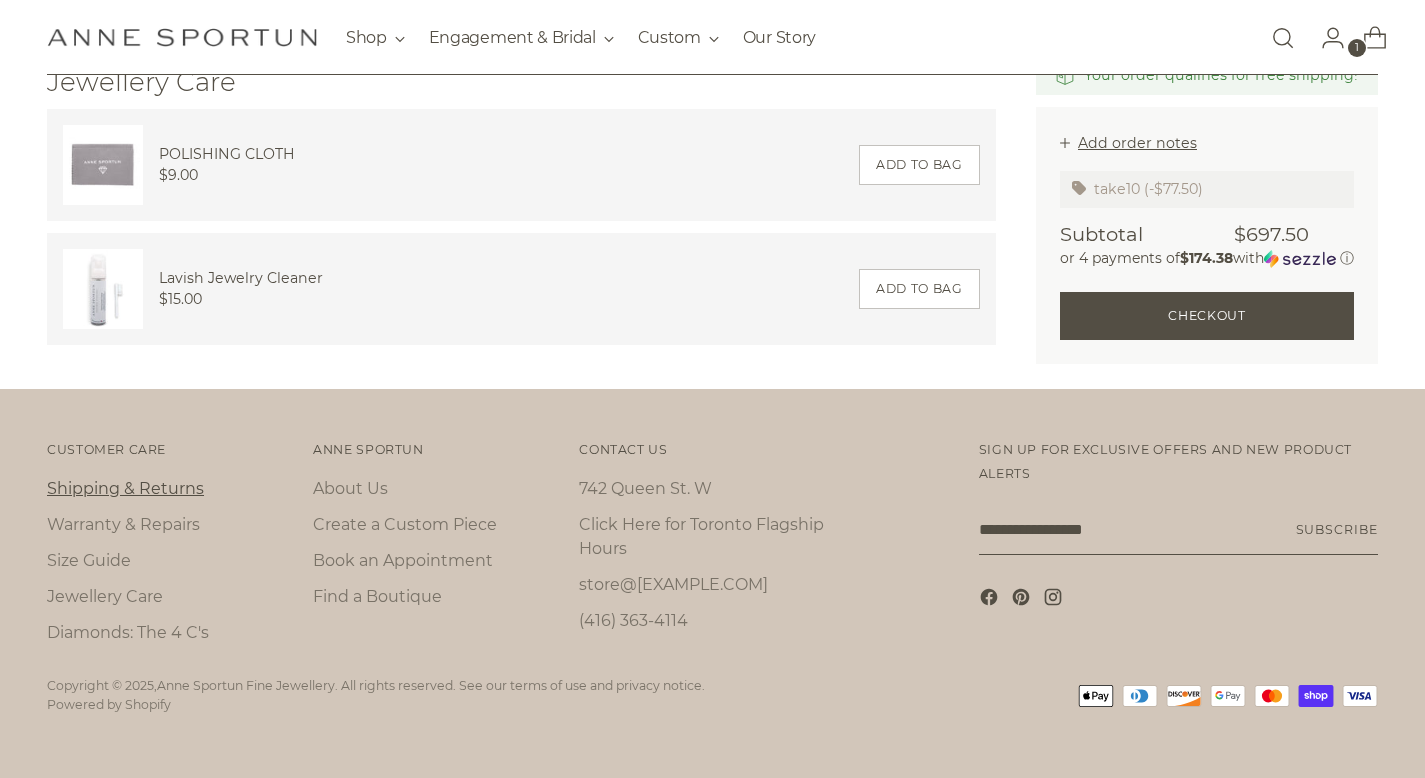 click on "Shipping & Returns" at bounding box center [125, 488] 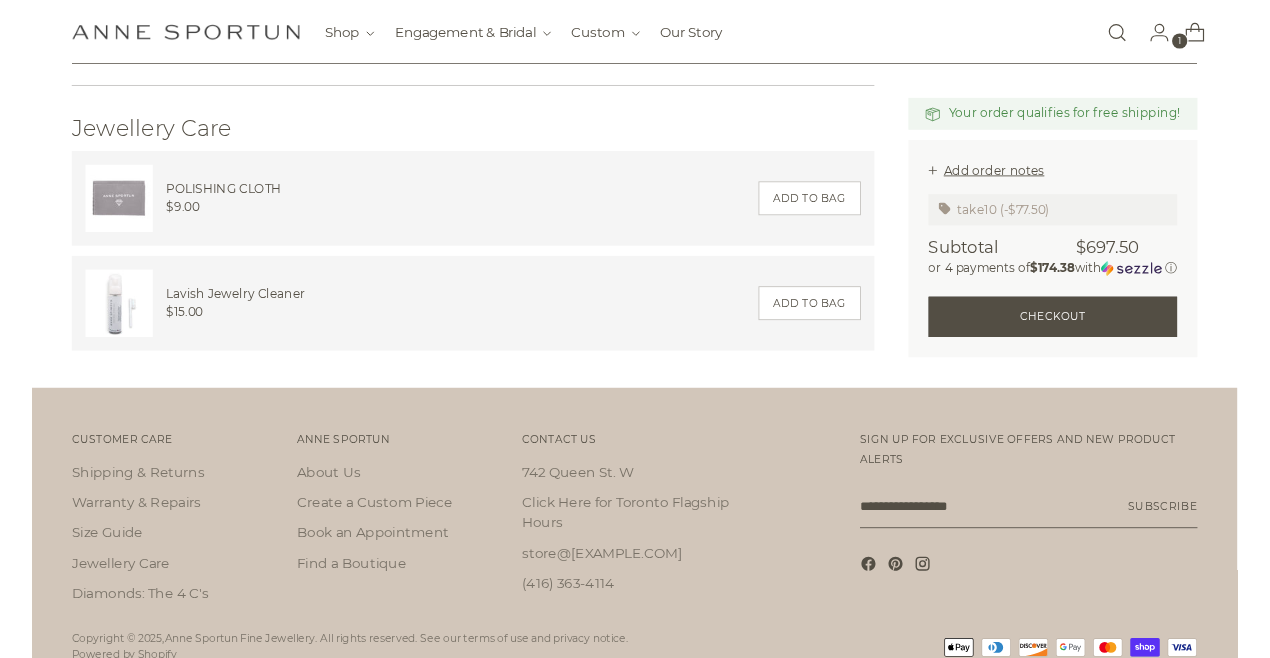 scroll, scrollTop: 298, scrollLeft: 0, axis: vertical 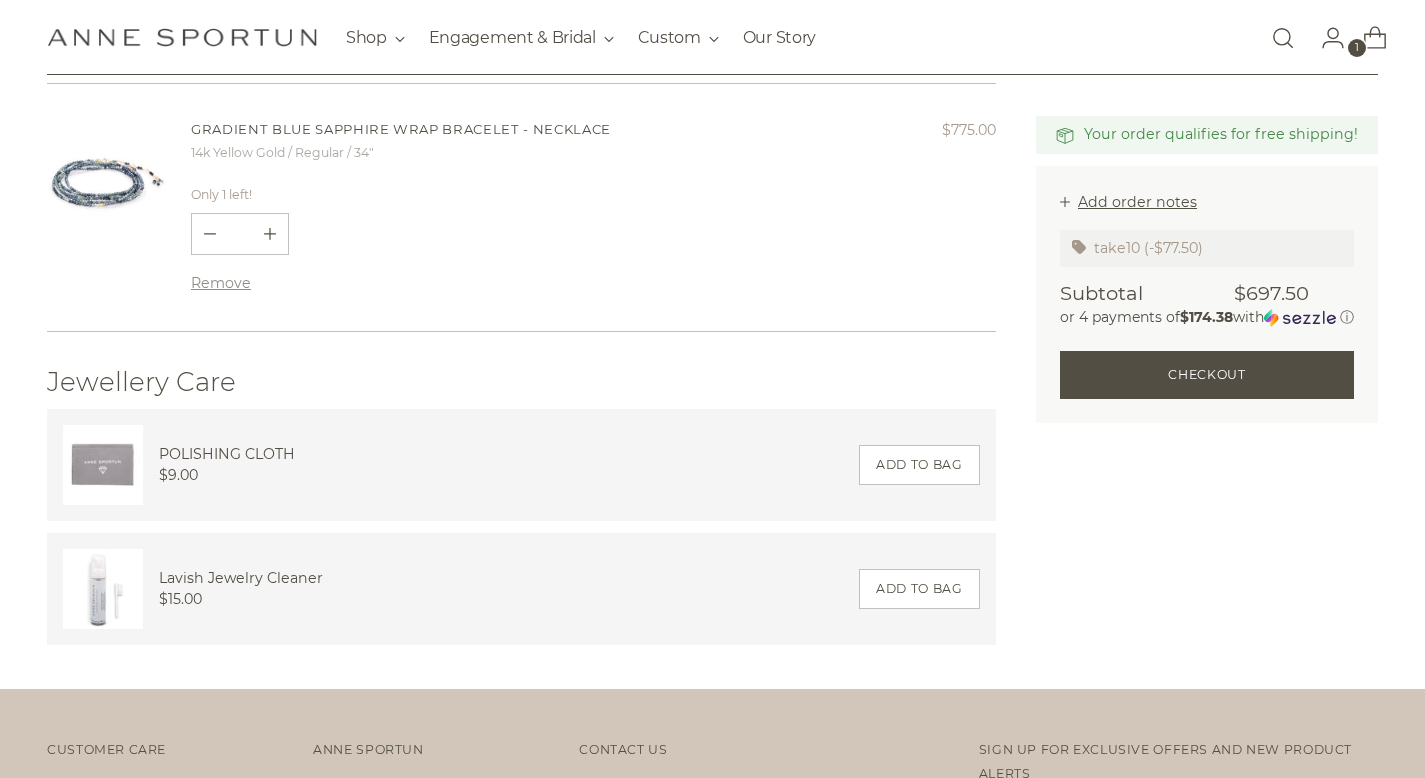 click on "Your cart
1 item
Gradient Blue Sapphire Wrap Bracelet - Necklace
14k Yellow Gold / Regular / 34"
$775.00
Unit price
/ per
You have the maximum number of this product in your cart
Quantity" at bounding box center (541, 338) 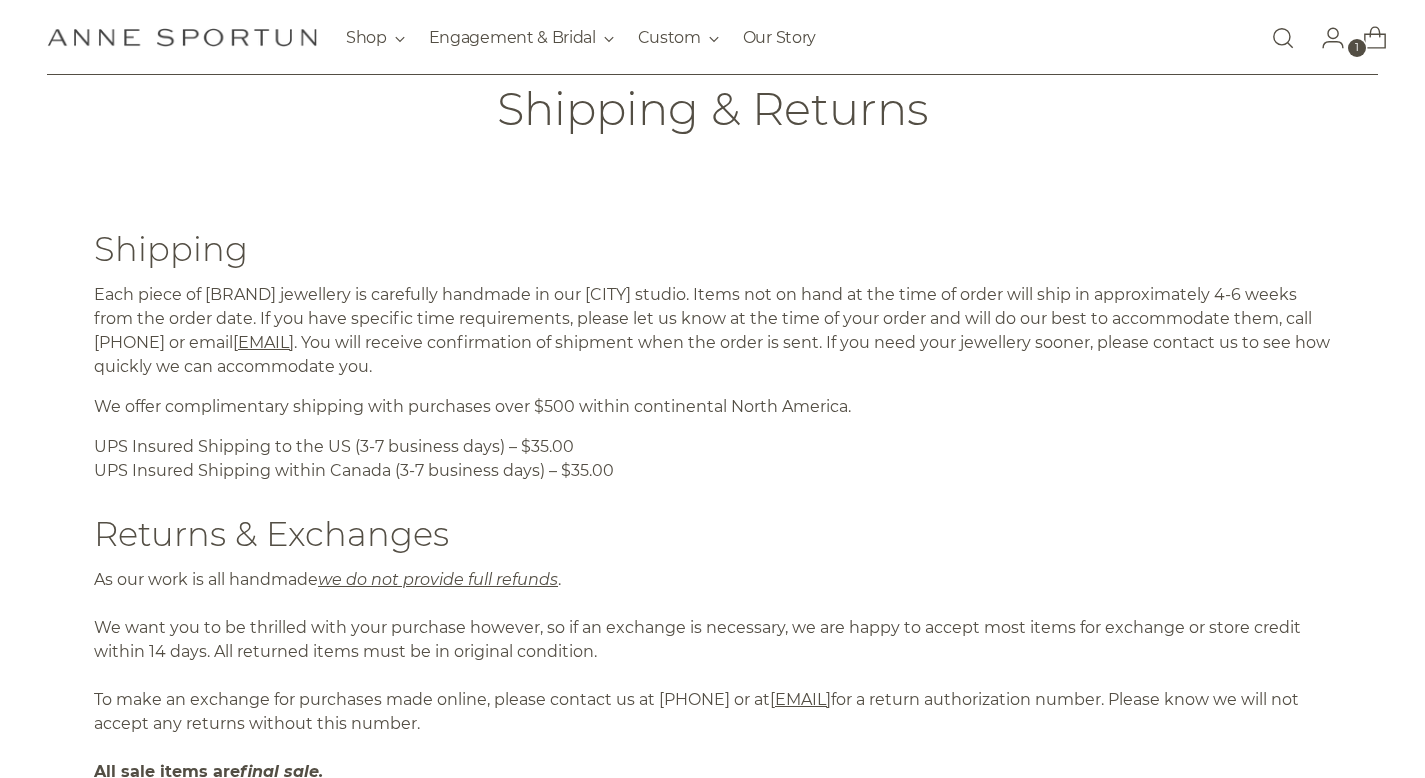 scroll, scrollTop: 0, scrollLeft: 0, axis: both 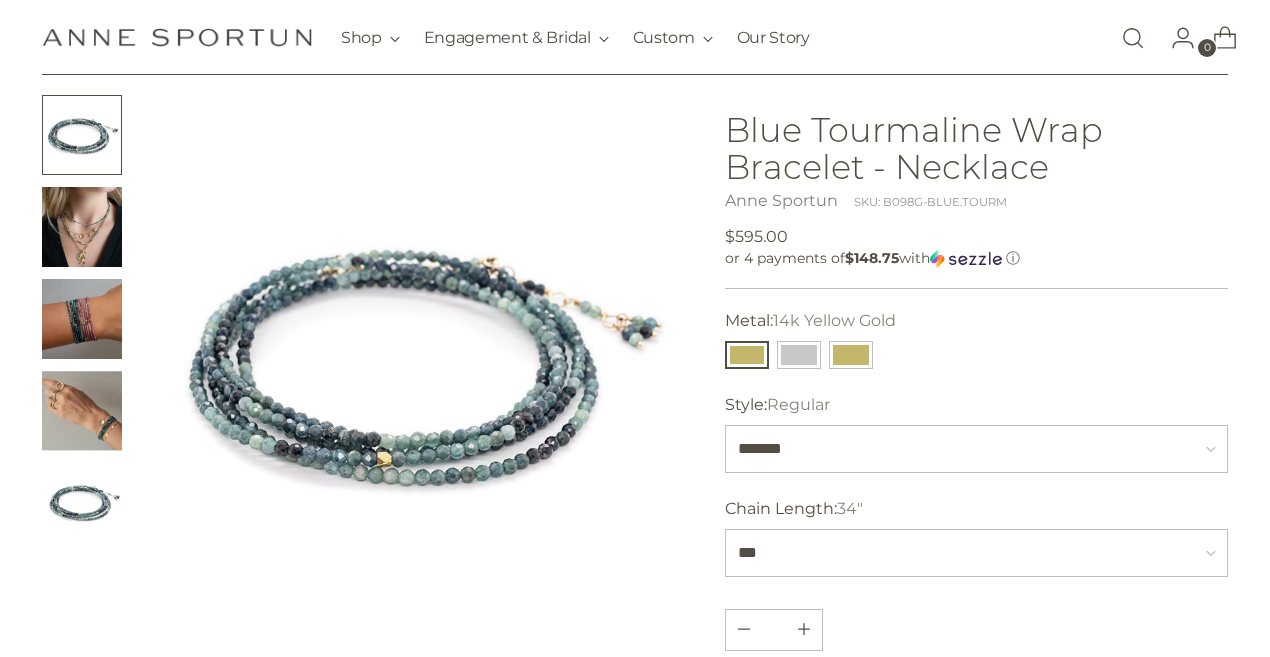 click at bounding box center [82, 319] 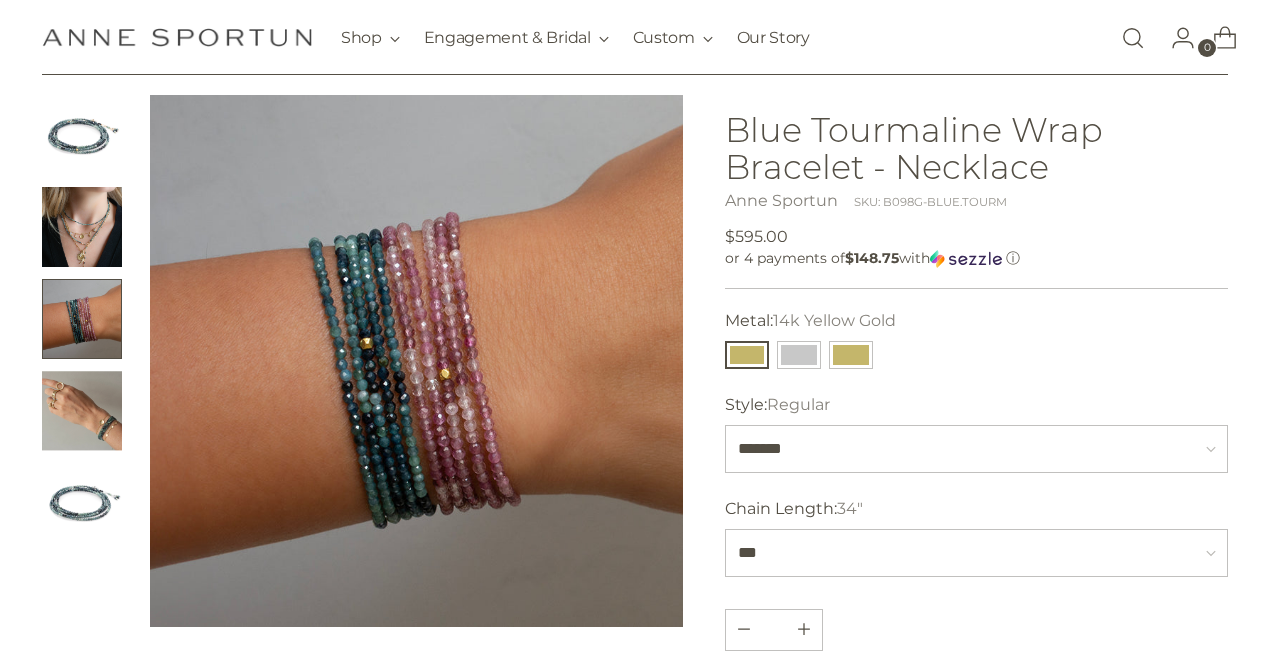 click at bounding box center [82, 227] 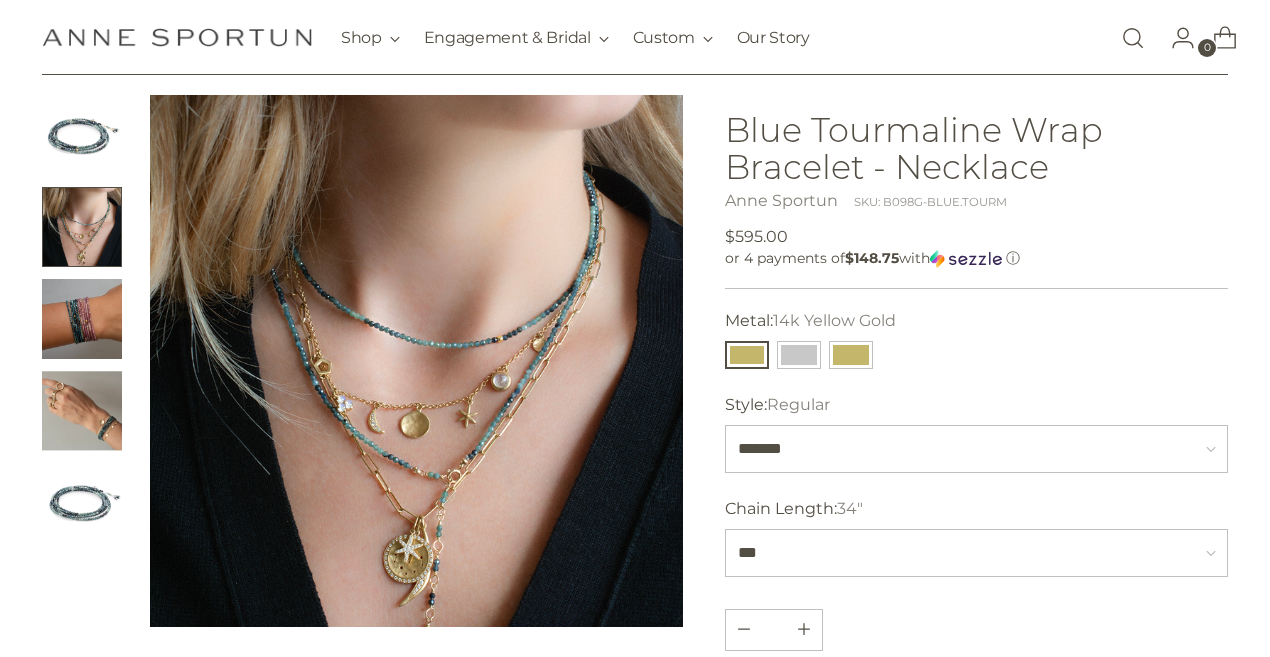 click at bounding box center [82, 411] 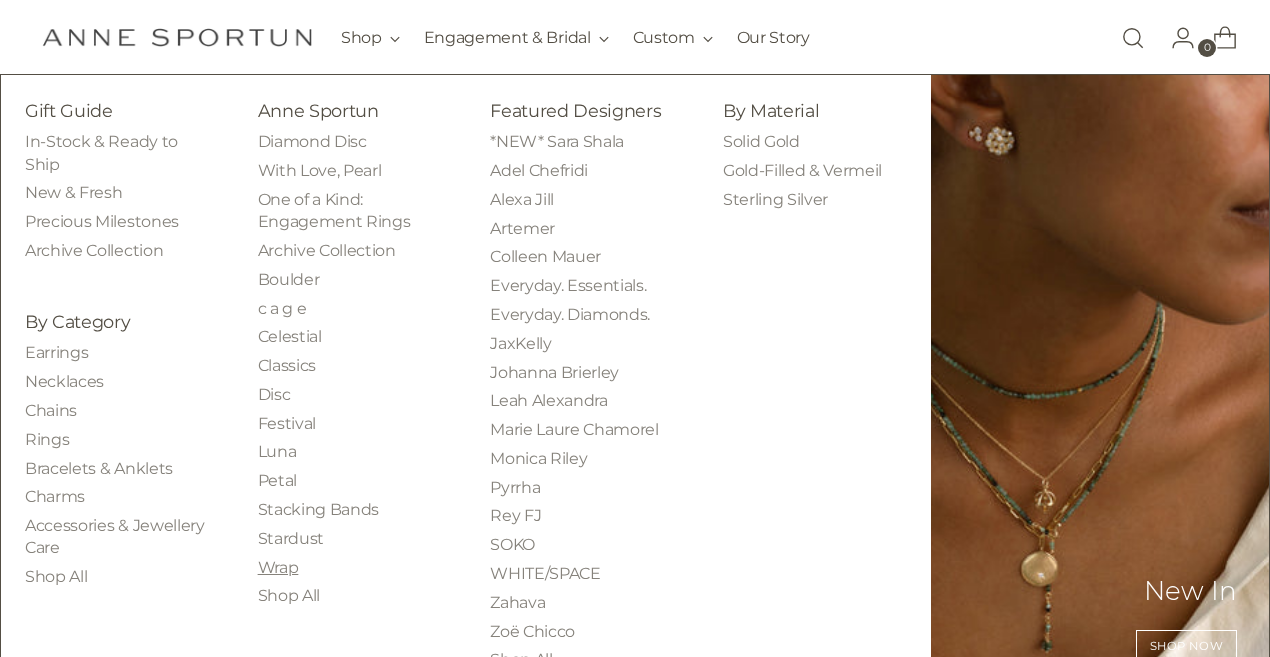 click on "Wrap" at bounding box center (278, 567) 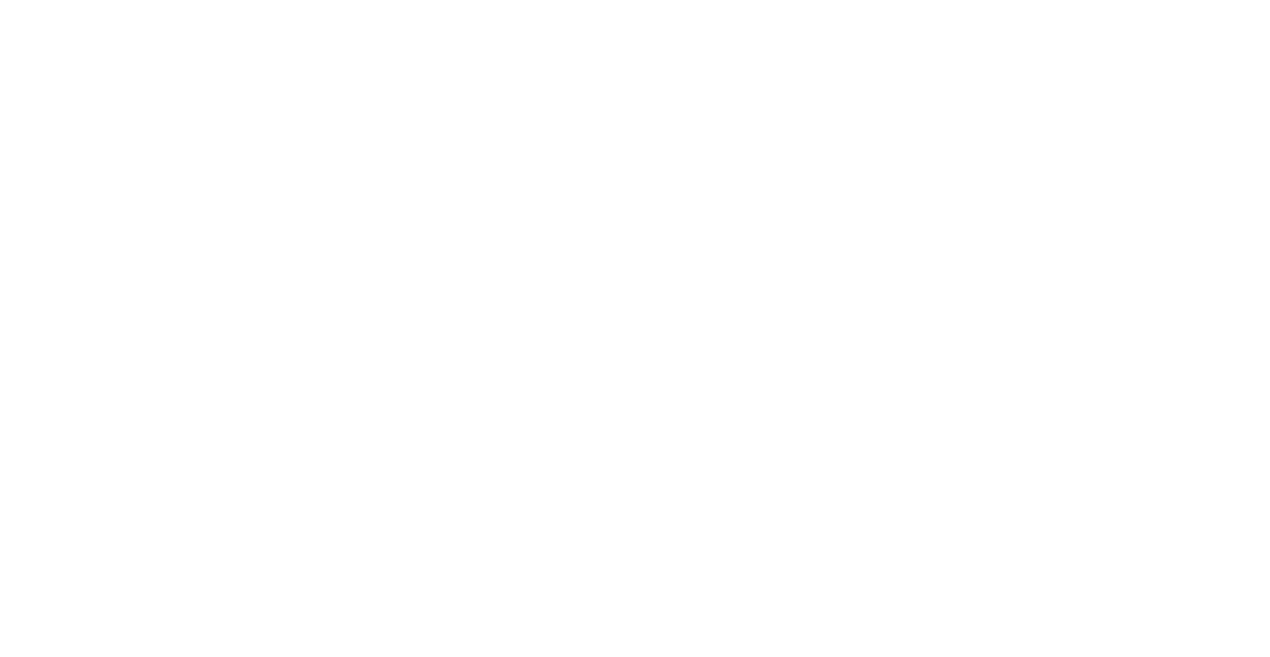 scroll, scrollTop: 0, scrollLeft: 0, axis: both 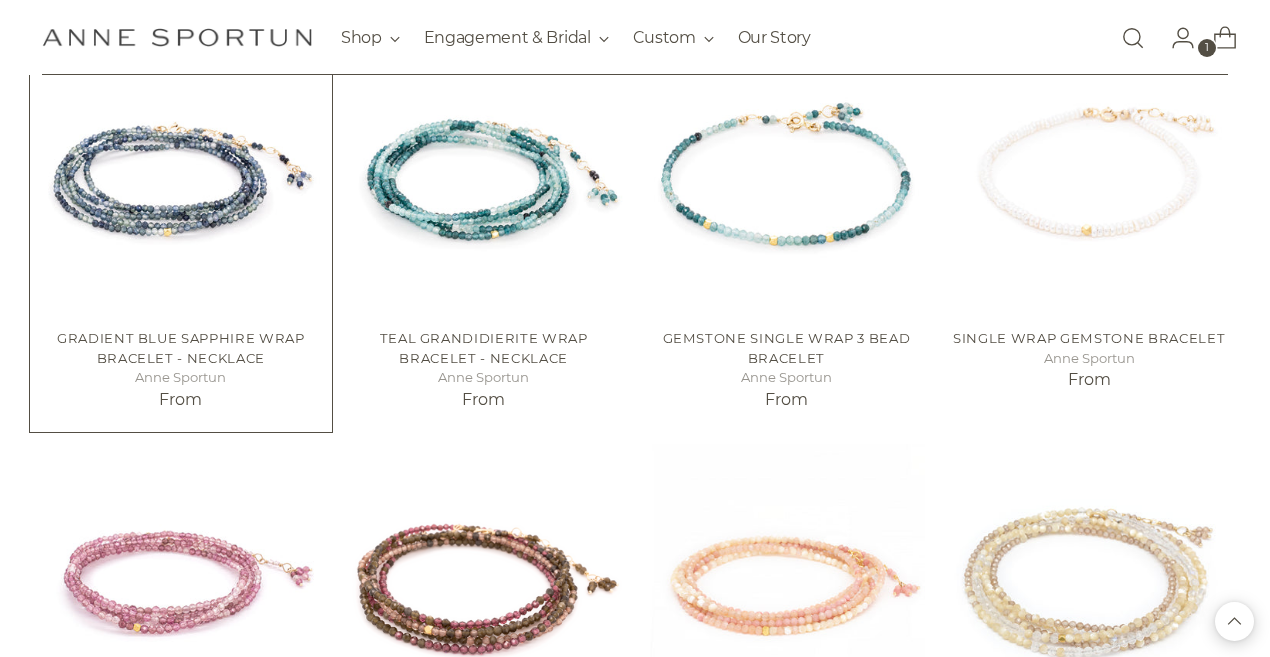 click at bounding box center (0, 0) 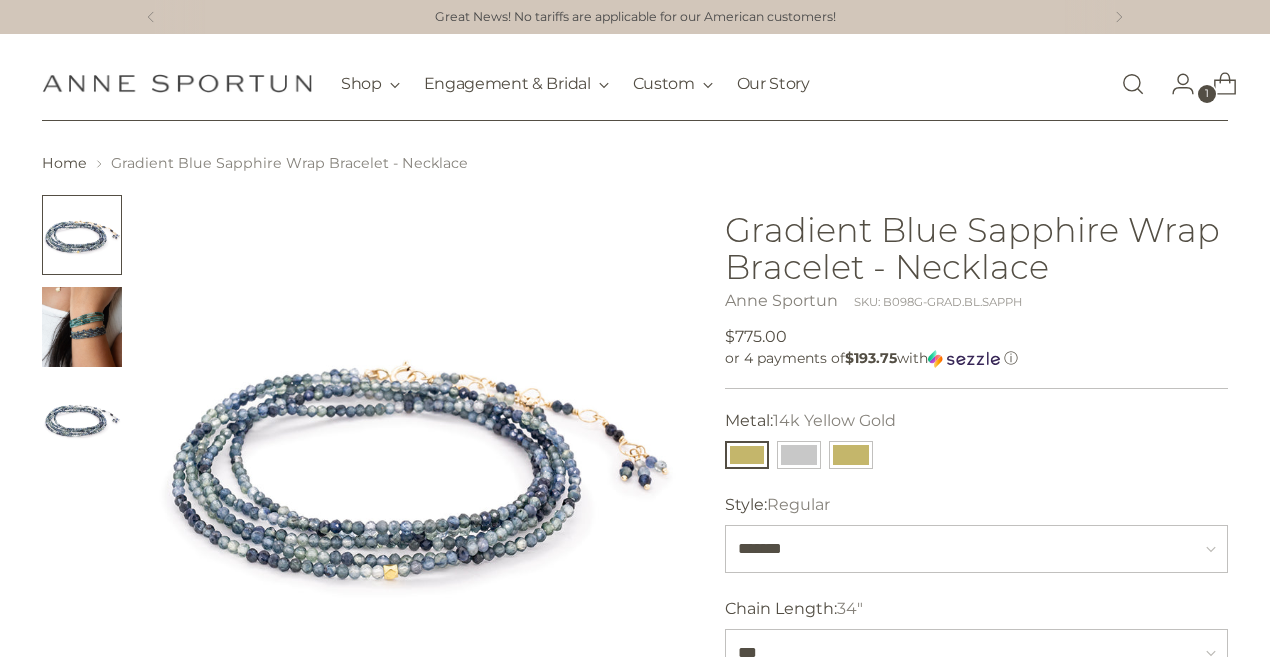 scroll, scrollTop: 200, scrollLeft: 0, axis: vertical 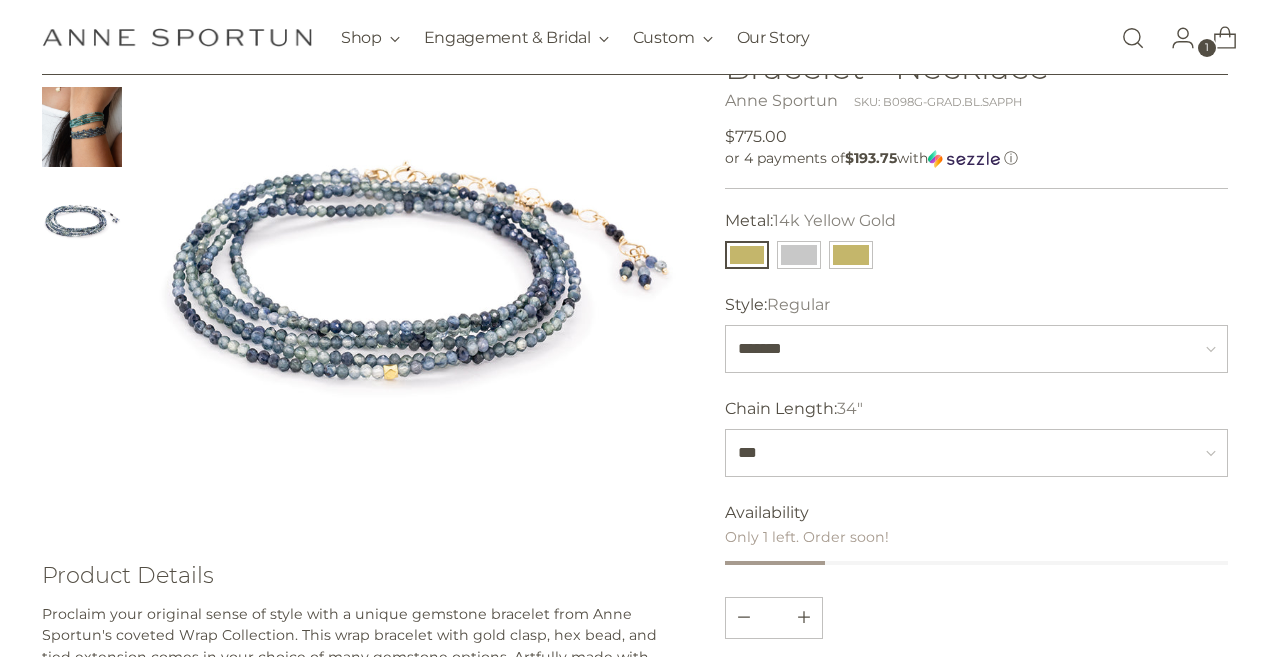click at bounding box center (82, 127) 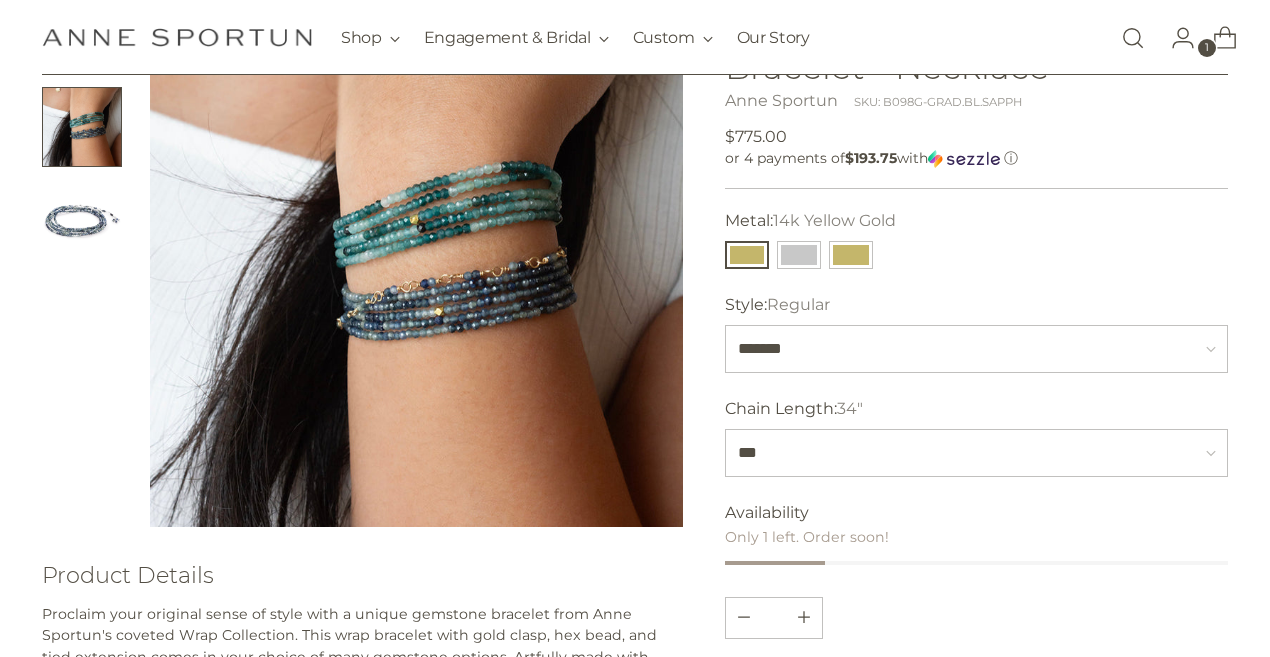 click at bounding box center [82, 219] 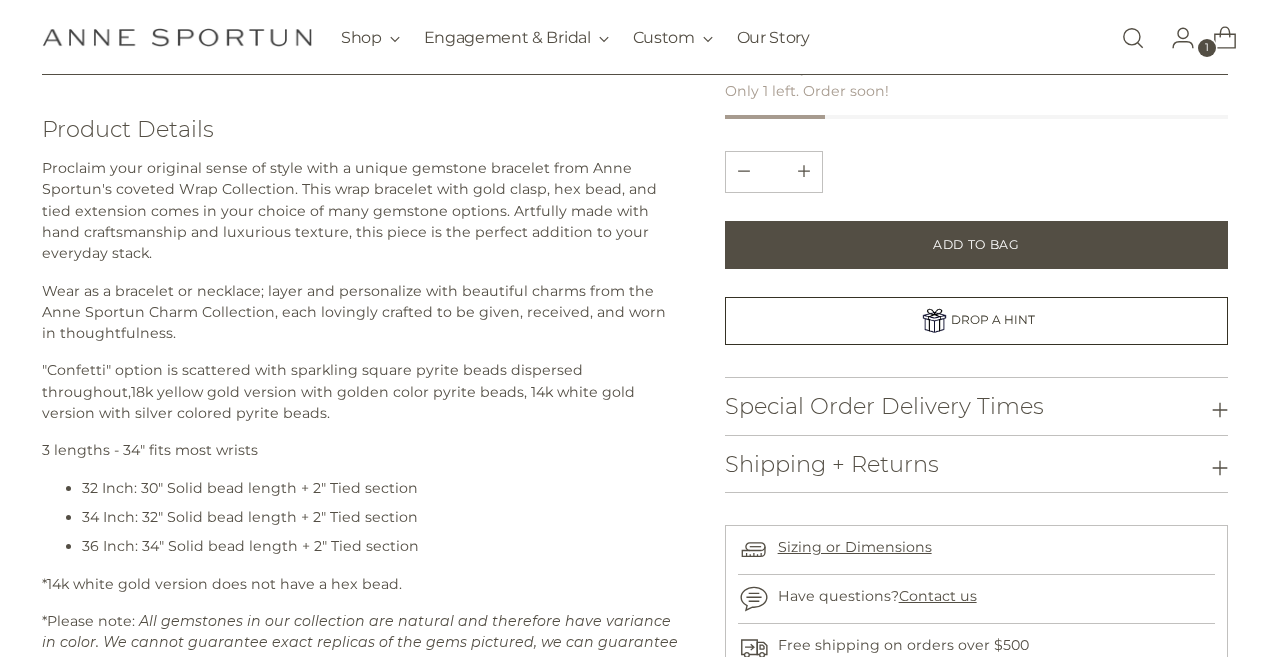scroll, scrollTop: 800, scrollLeft: 0, axis: vertical 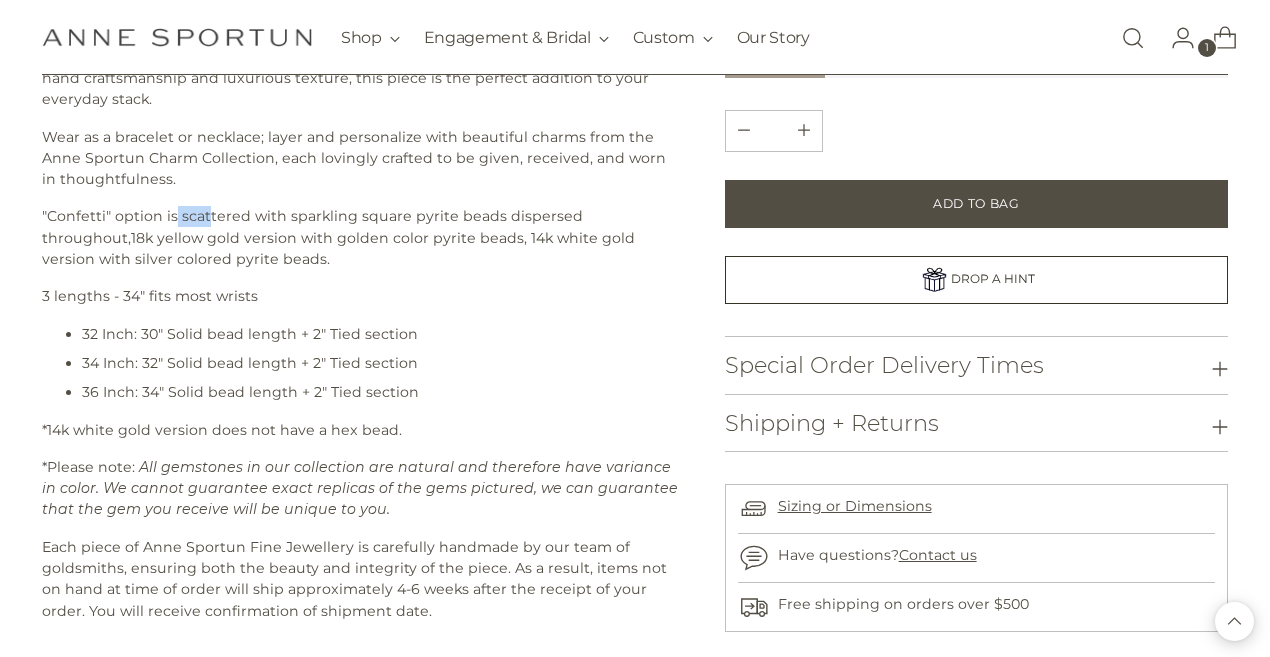 drag, startPoint x: 175, startPoint y: 215, endPoint x: 205, endPoint y: 215, distance: 30 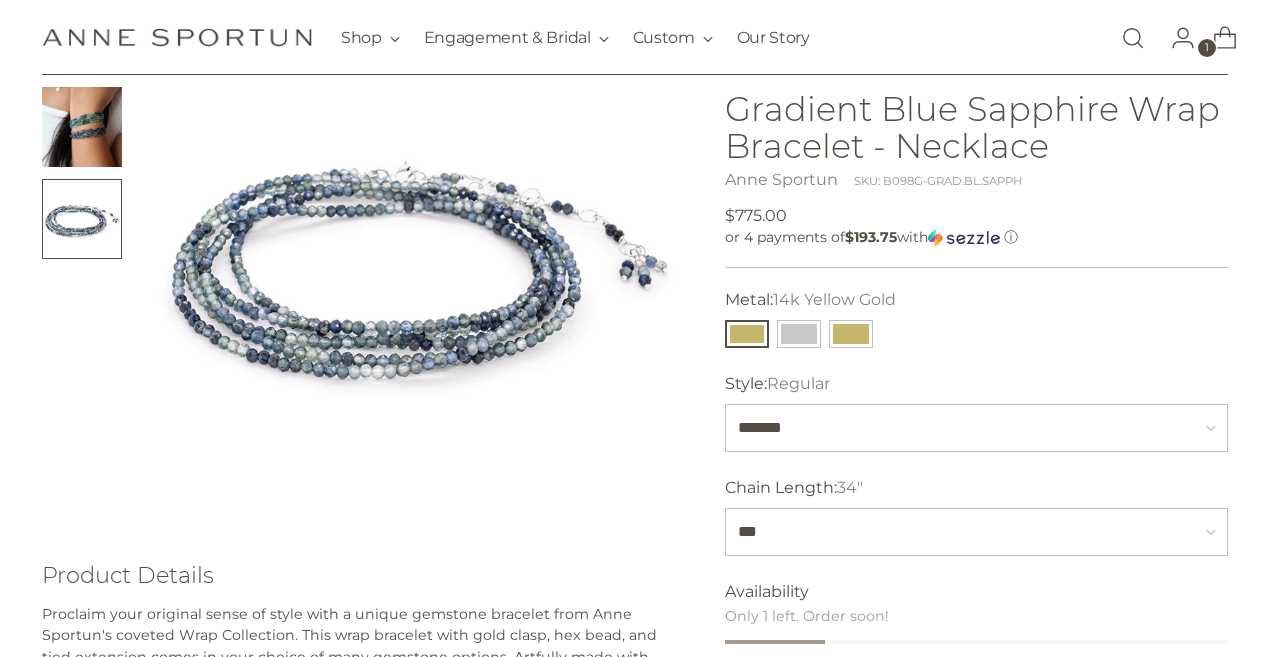 scroll, scrollTop: 400, scrollLeft: 0, axis: vertical 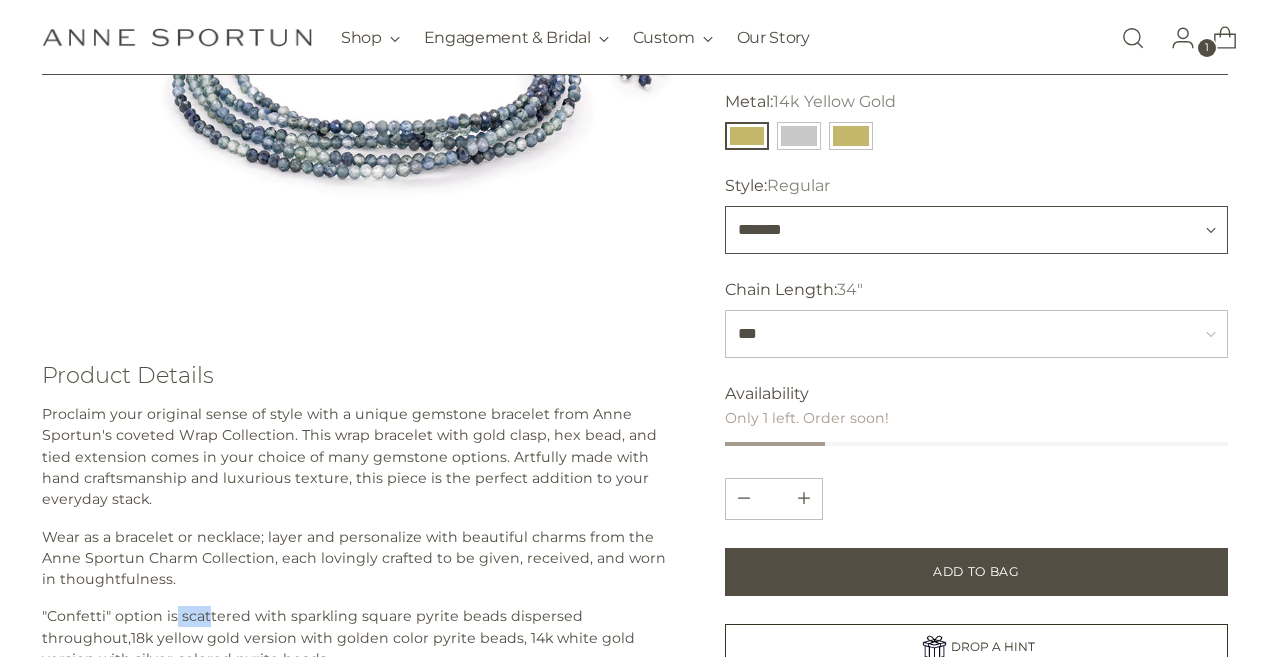click on "******* ********" at bounding box center [976, 230] 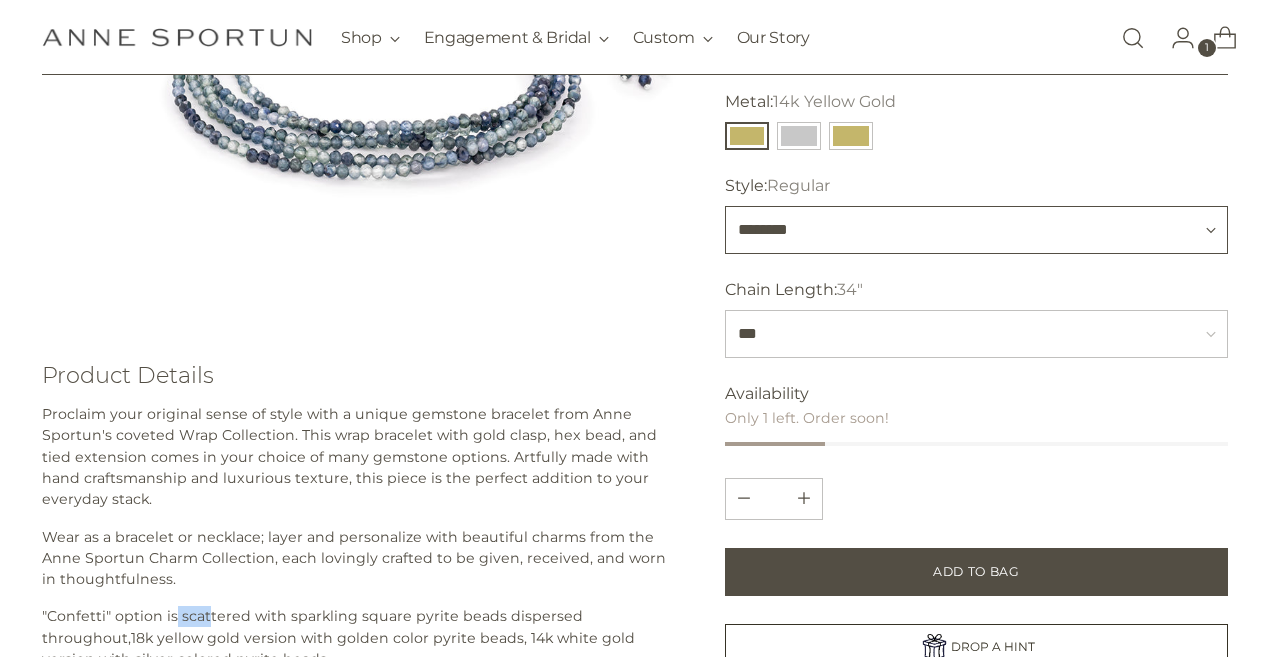 click on "******* ********" at bounding box center (976, 230) 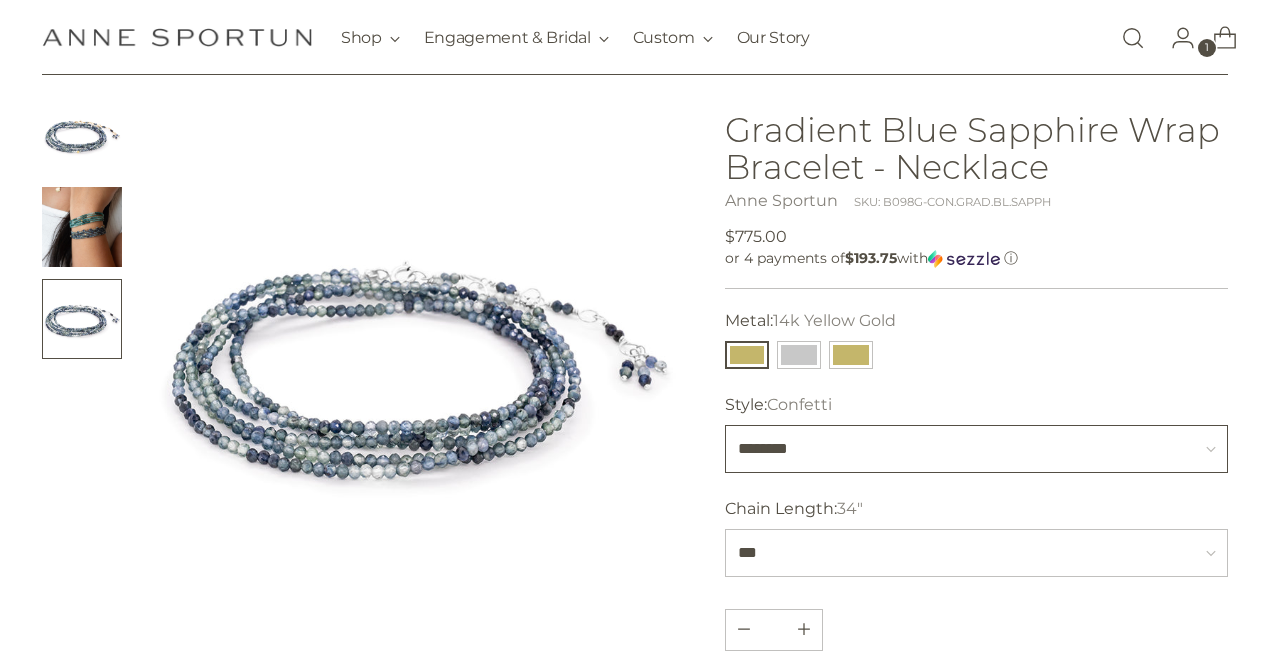 scroll, scrollTop: 200, scrollLeft: 0, axis: vertical 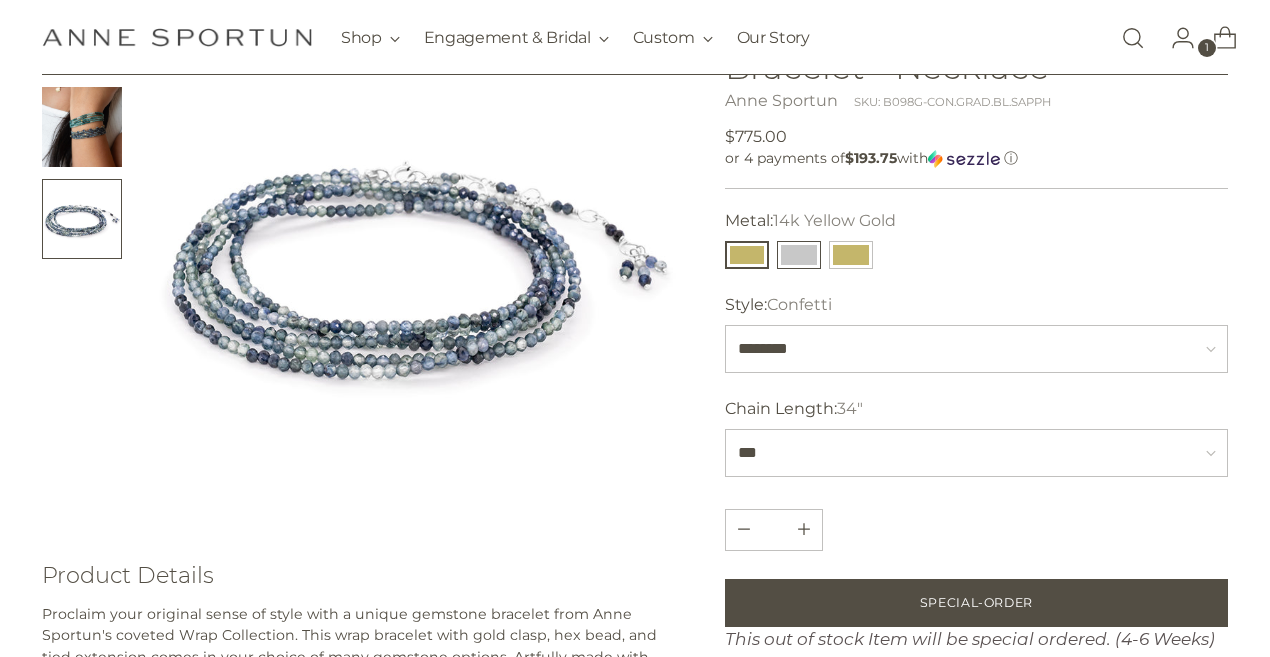 click at bounding box center [799, 255] 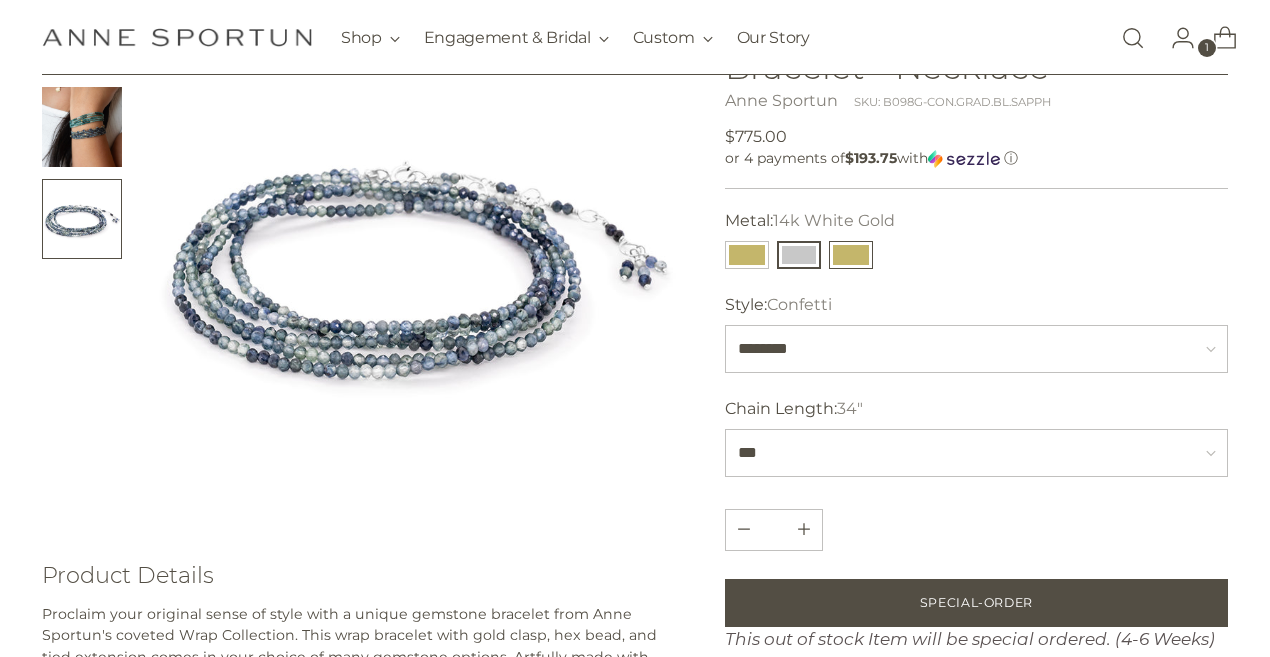 click at bounding box center (851, 255) 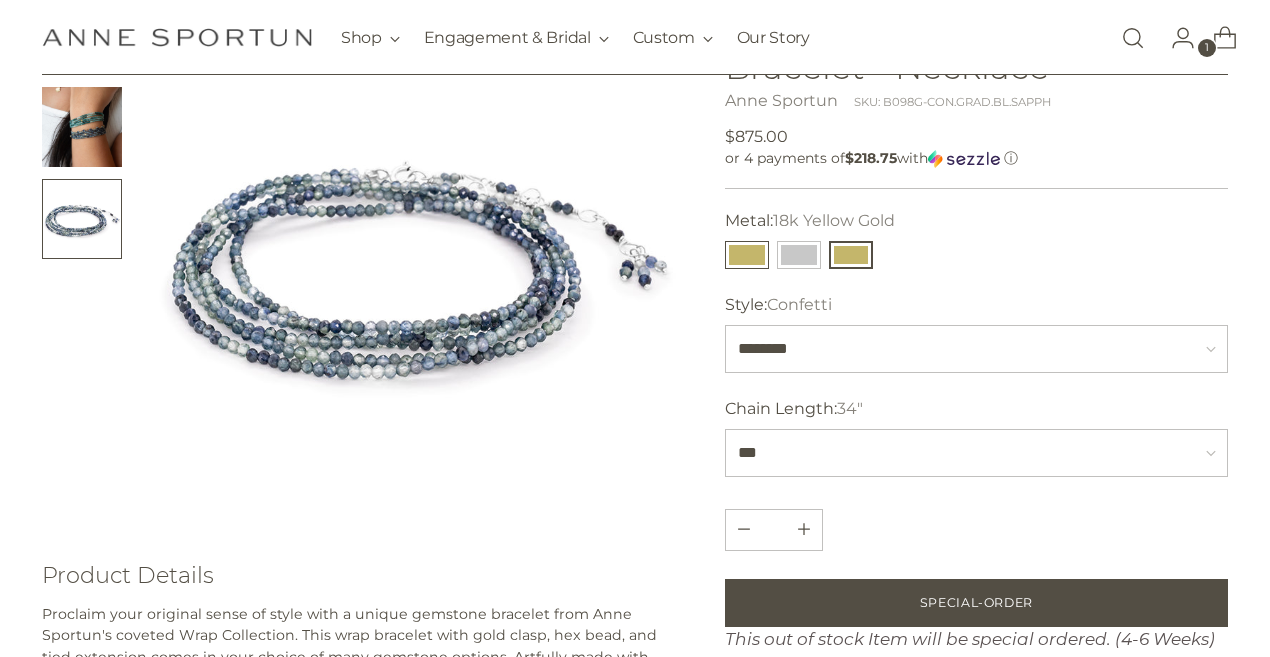 click at bounding box center (747, 255) 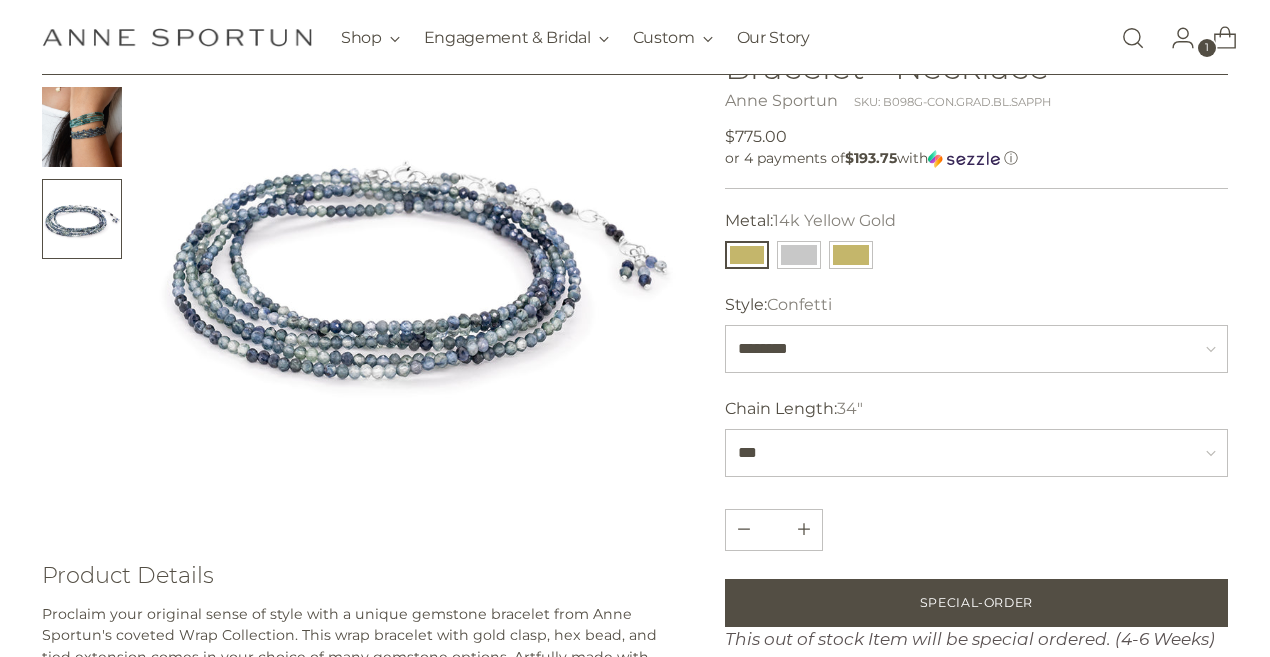 click on "**********" at bounding box center (976, 239) 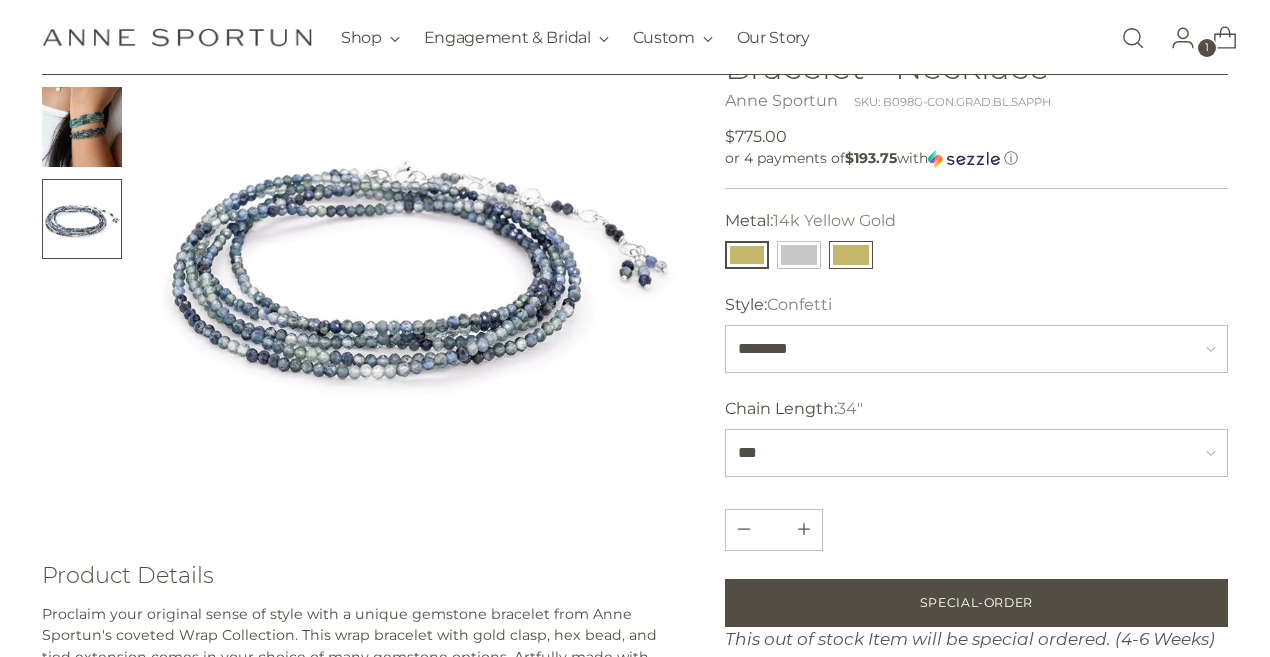 click at bounding box center (851, 255) 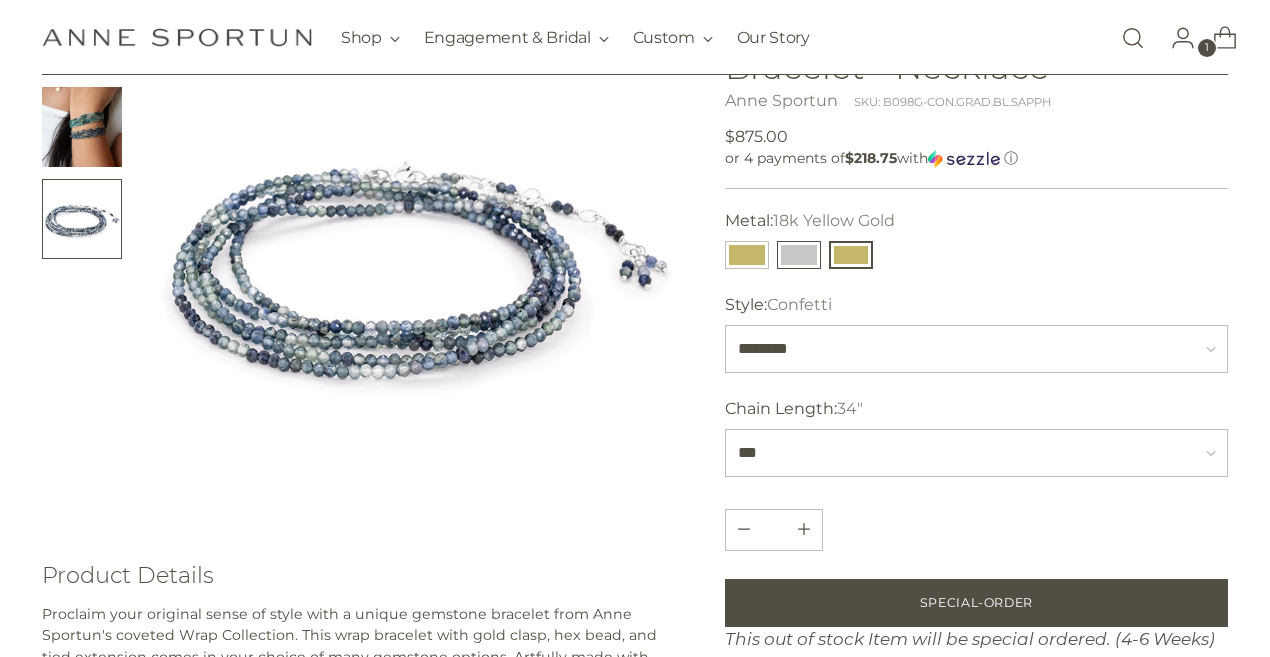 click at bounding box center [799, 255] 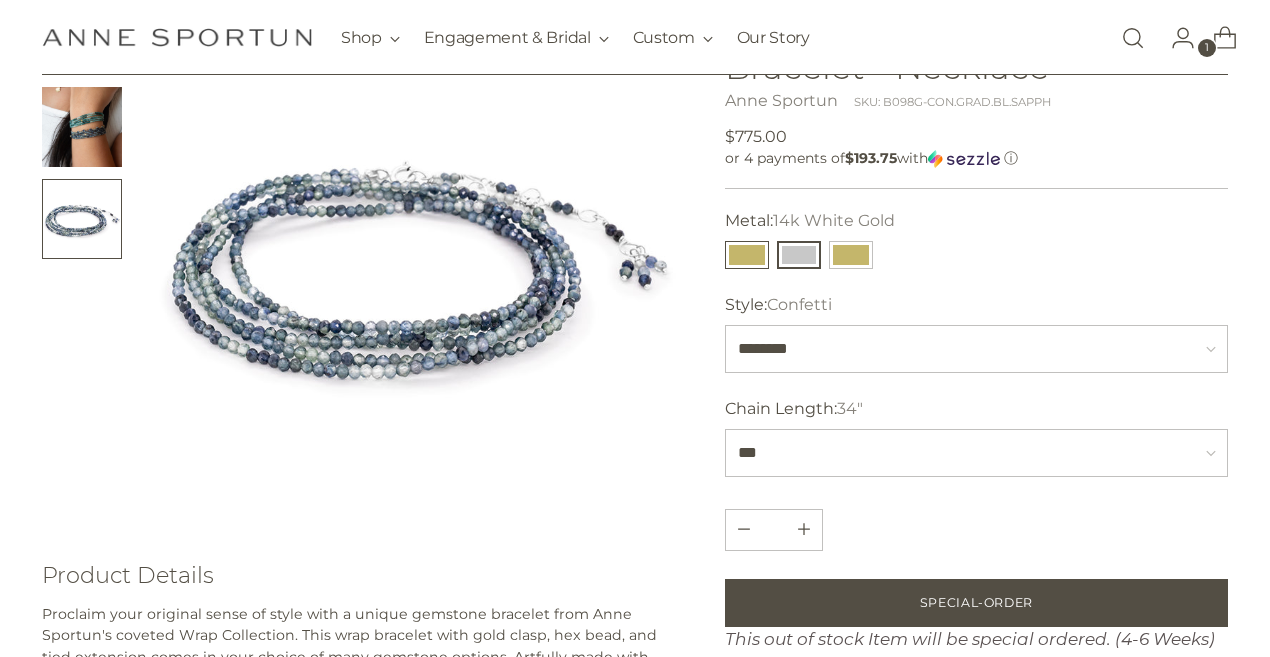 click at bounding box center [747, 255] 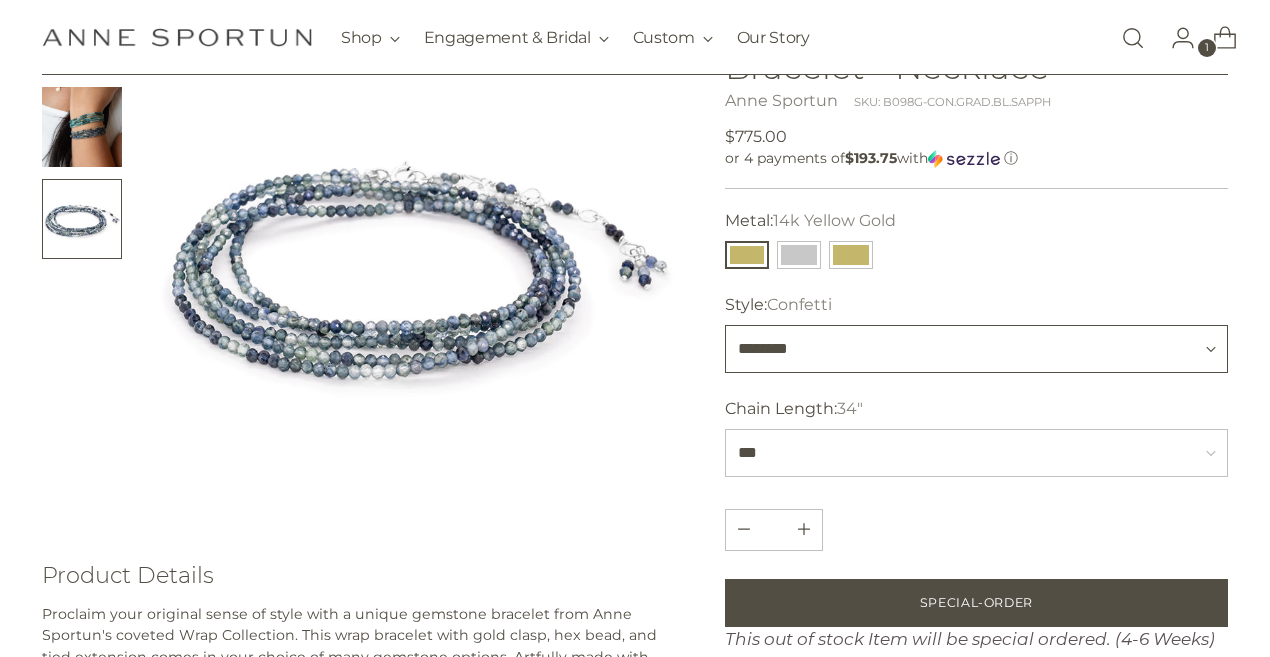 click on "******* ********" at bounding box center [976, 349] 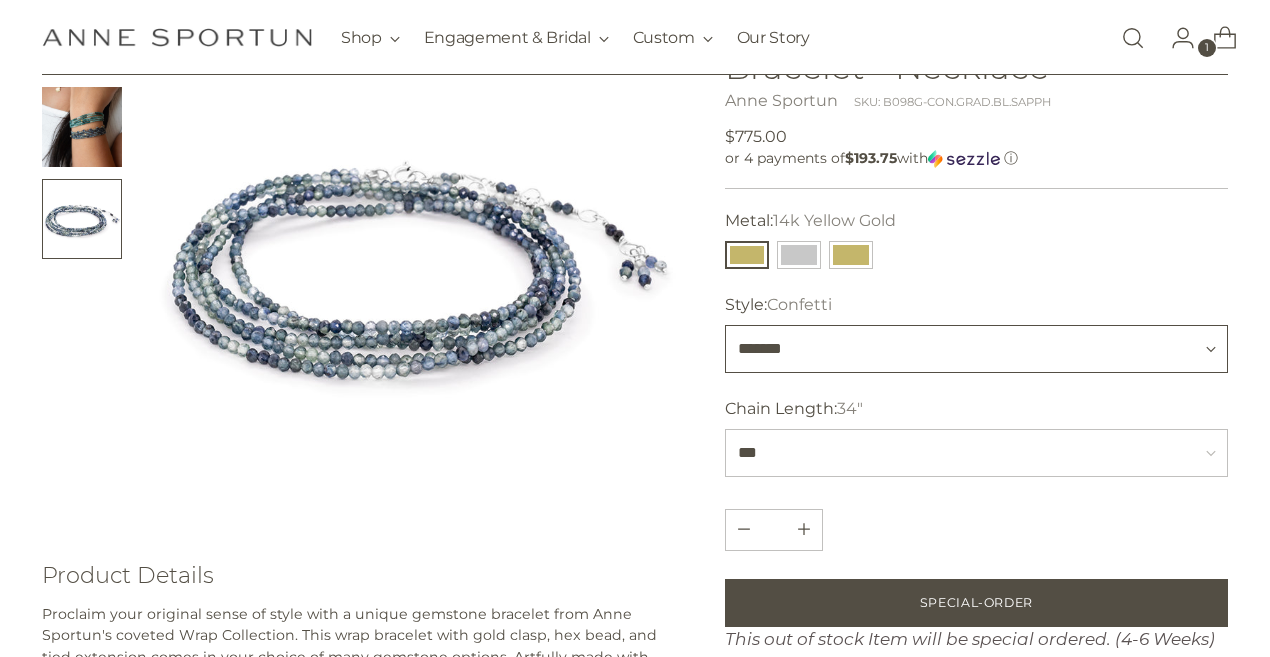 click on "******* ********" at bounding box center (976, 349) 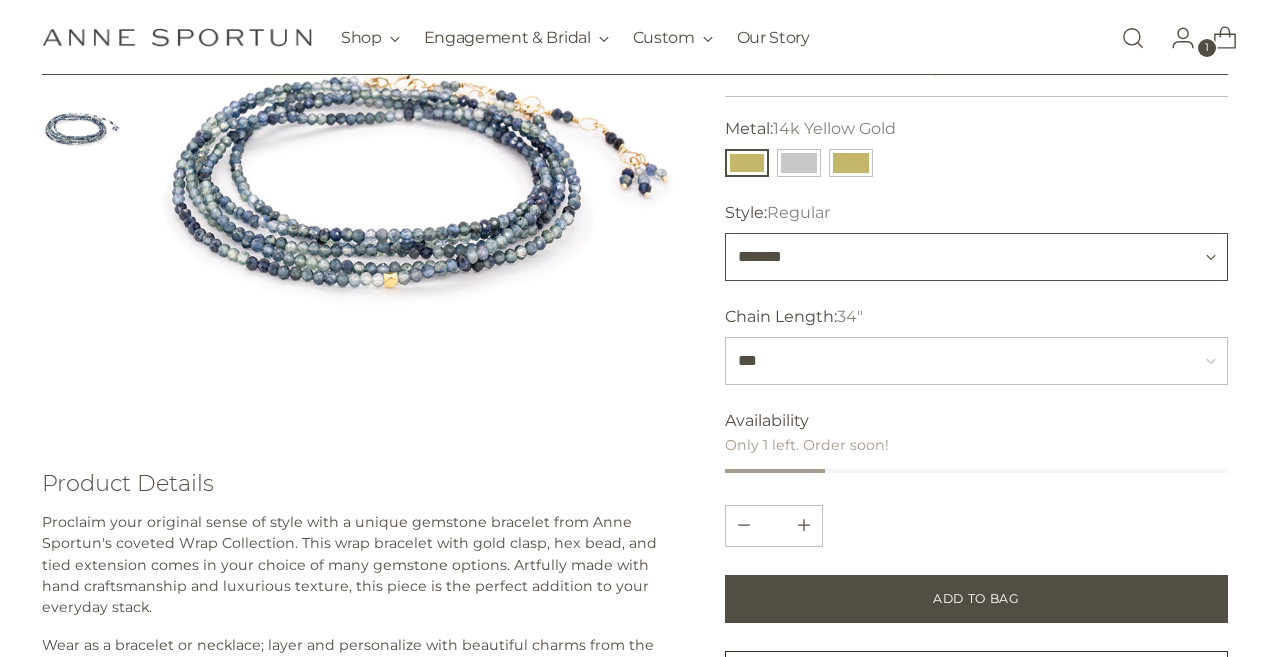 scroll, scrollTop: 300, scrollLeft: 0, axis: vertical 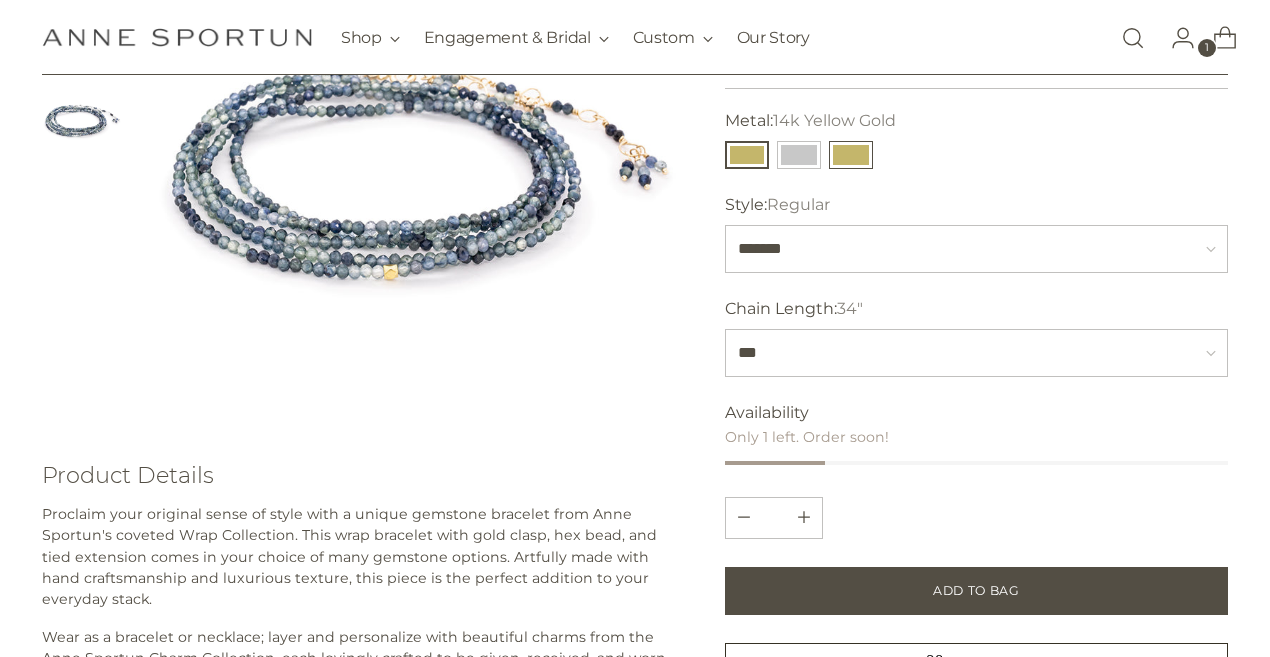click at bounding box center (851, 155) 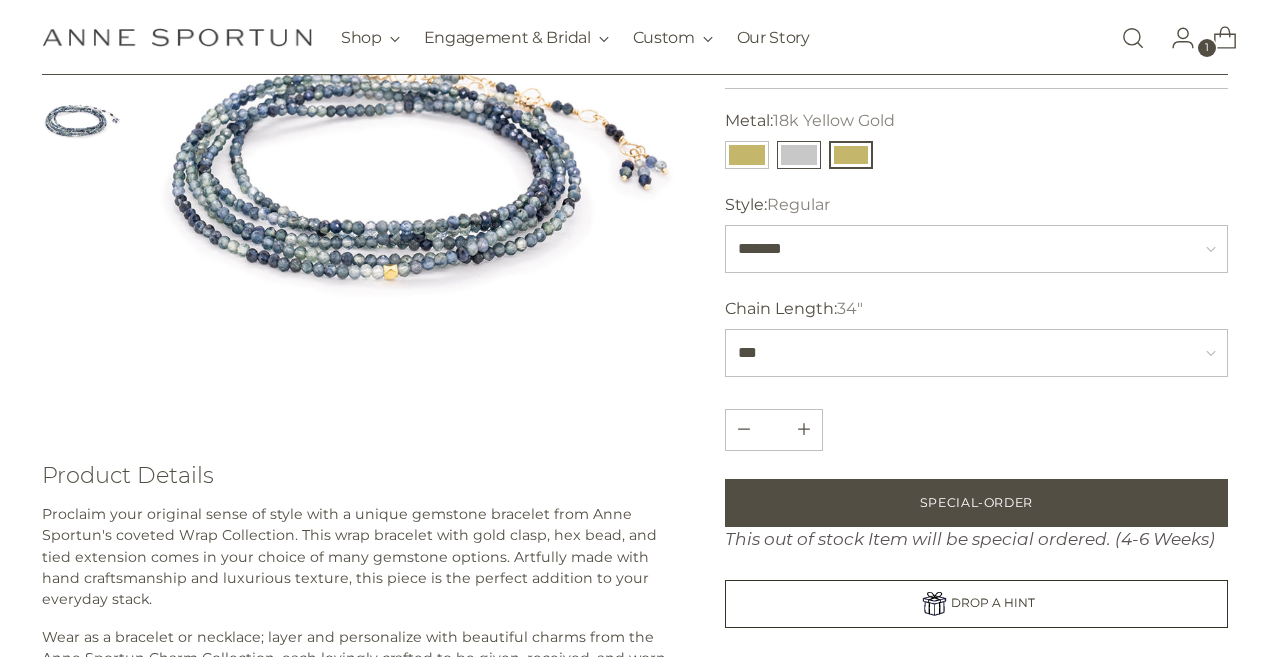 click at bounding box center [799, 155] 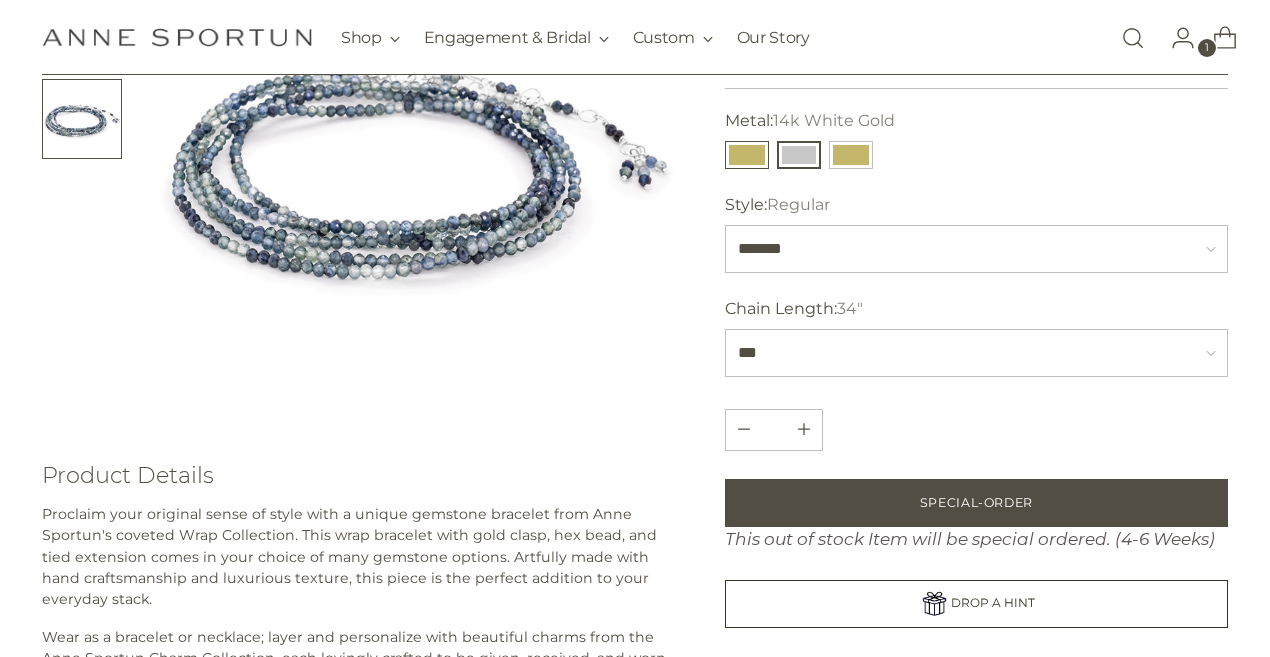 click at bounding box center [747, 155] 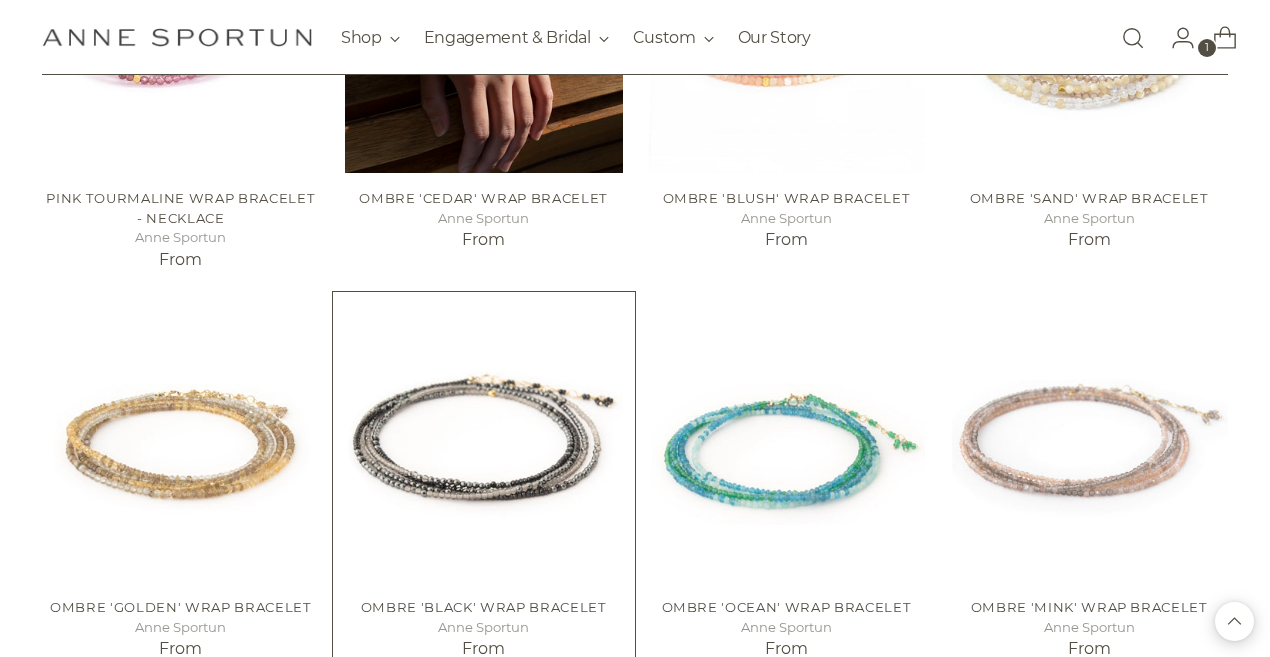 scroll, scrollTop: 1456, scrollLeft: 0, axis: vertical 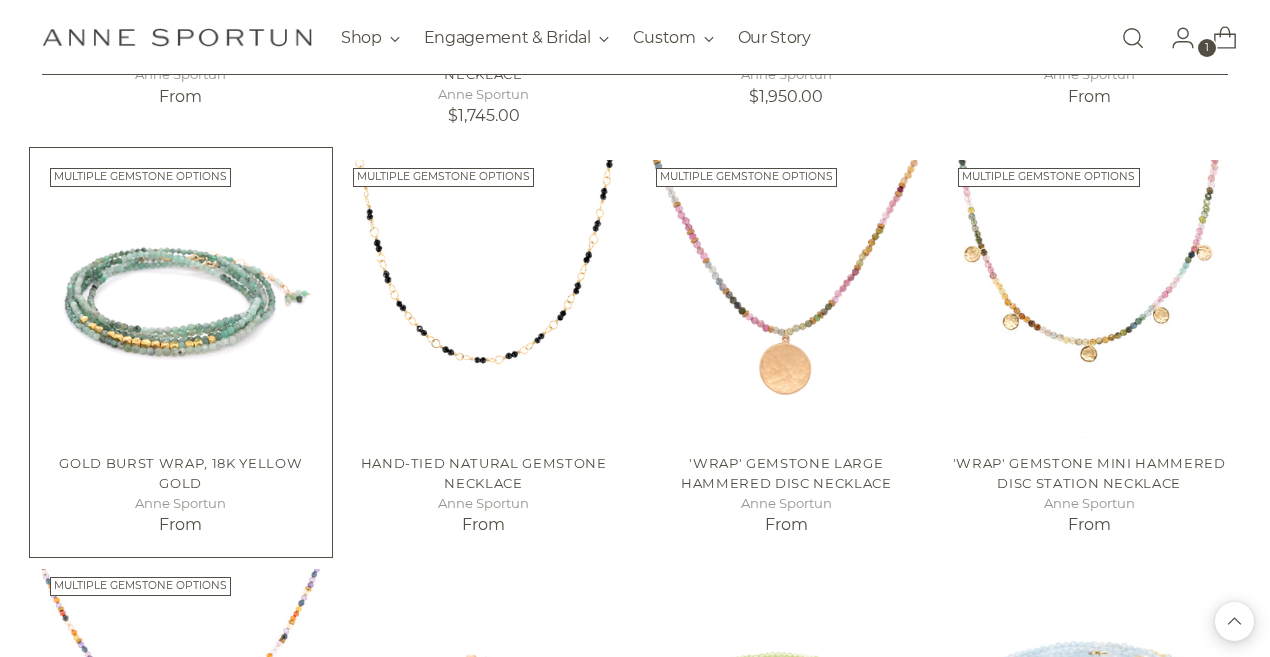 click at bounding box center (0, 0) 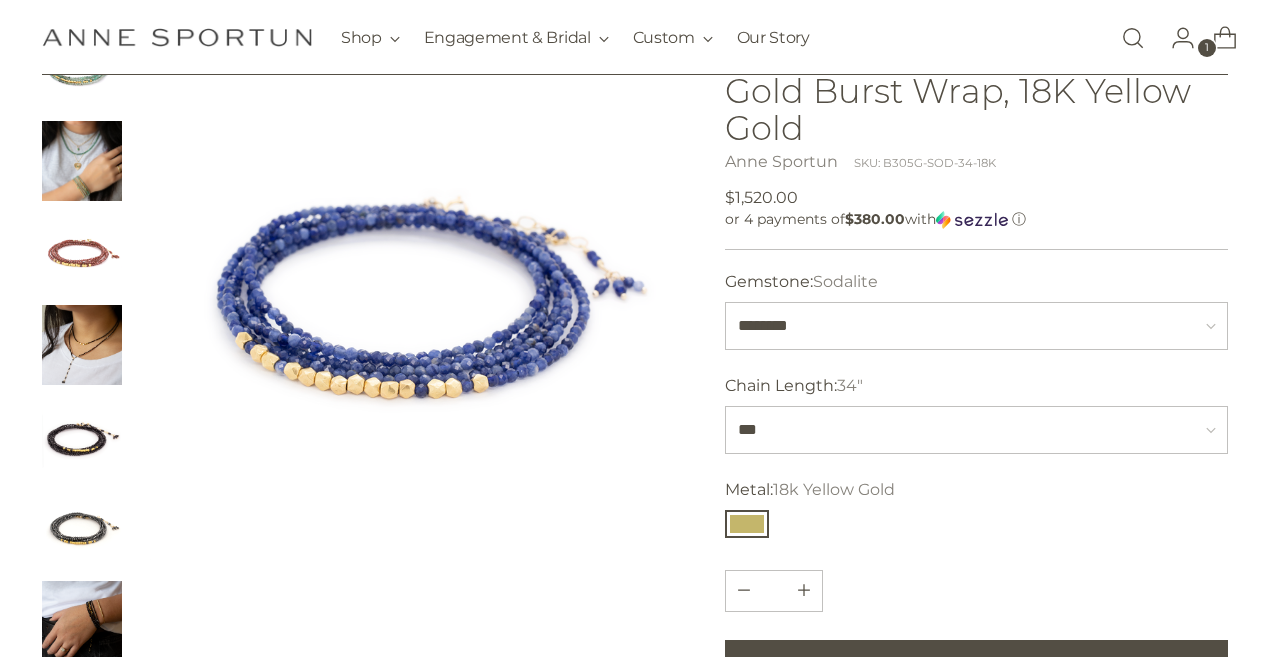 scroll, scrollTop: 200, scrollLeft: 0, axis: vertical 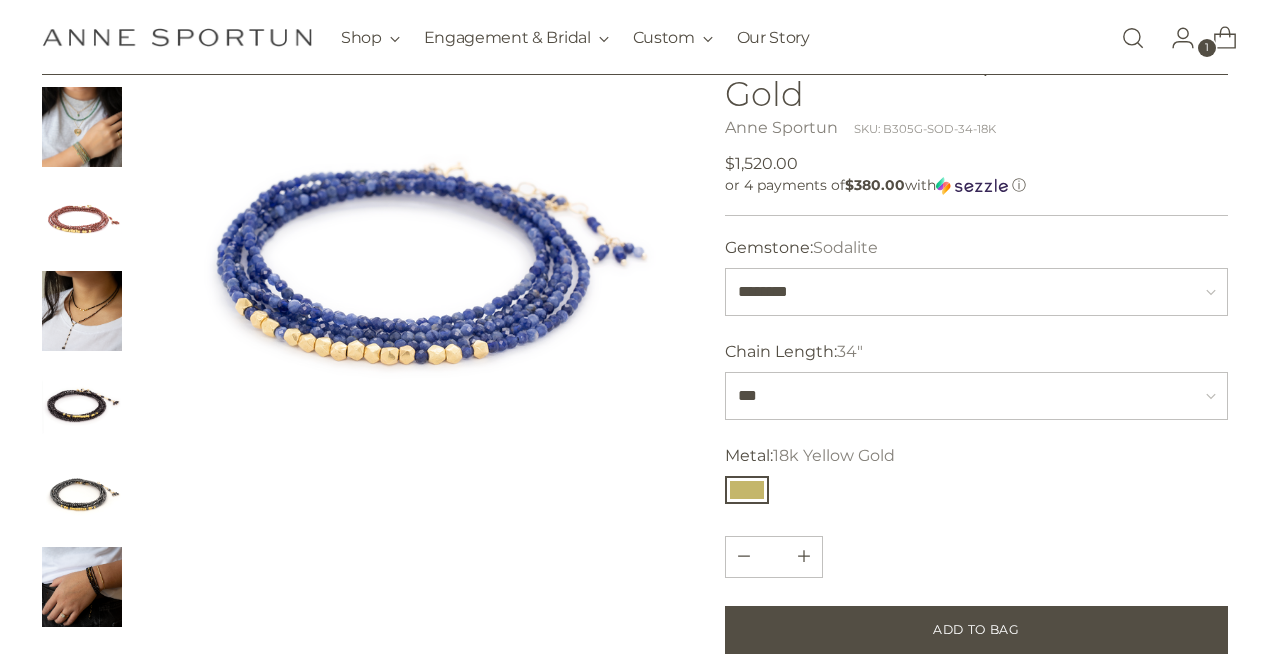 click at bounding box center (82, 403) 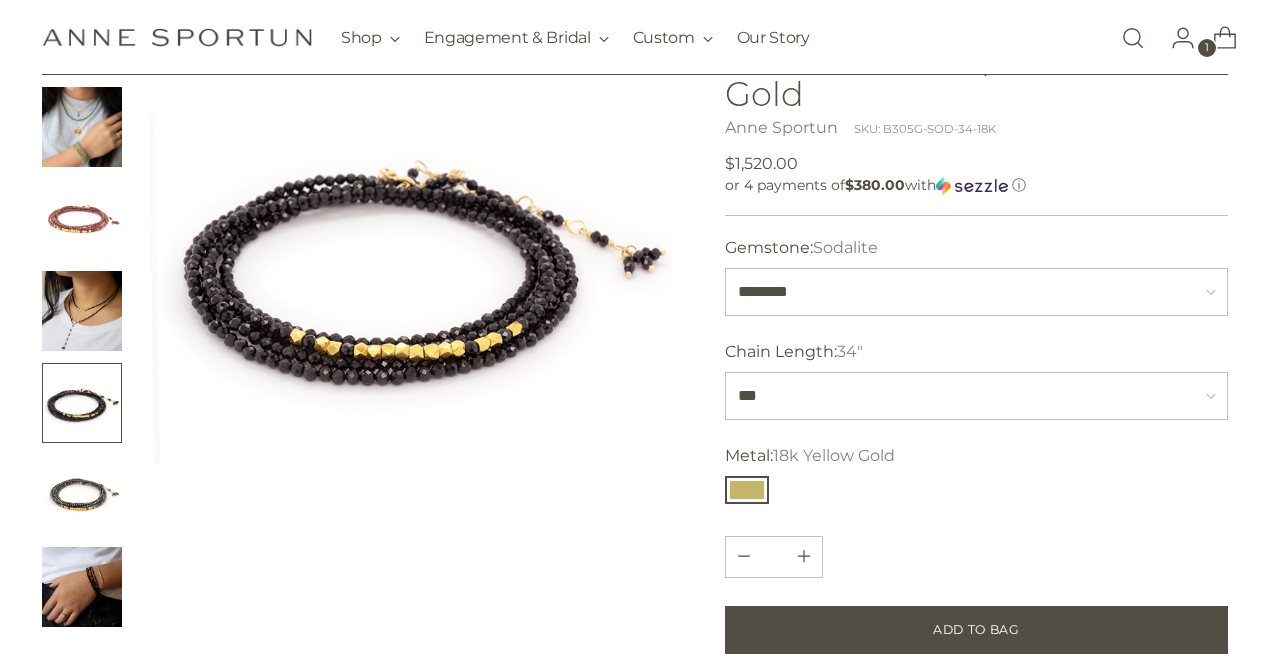 click at bounding box center [82, 219] 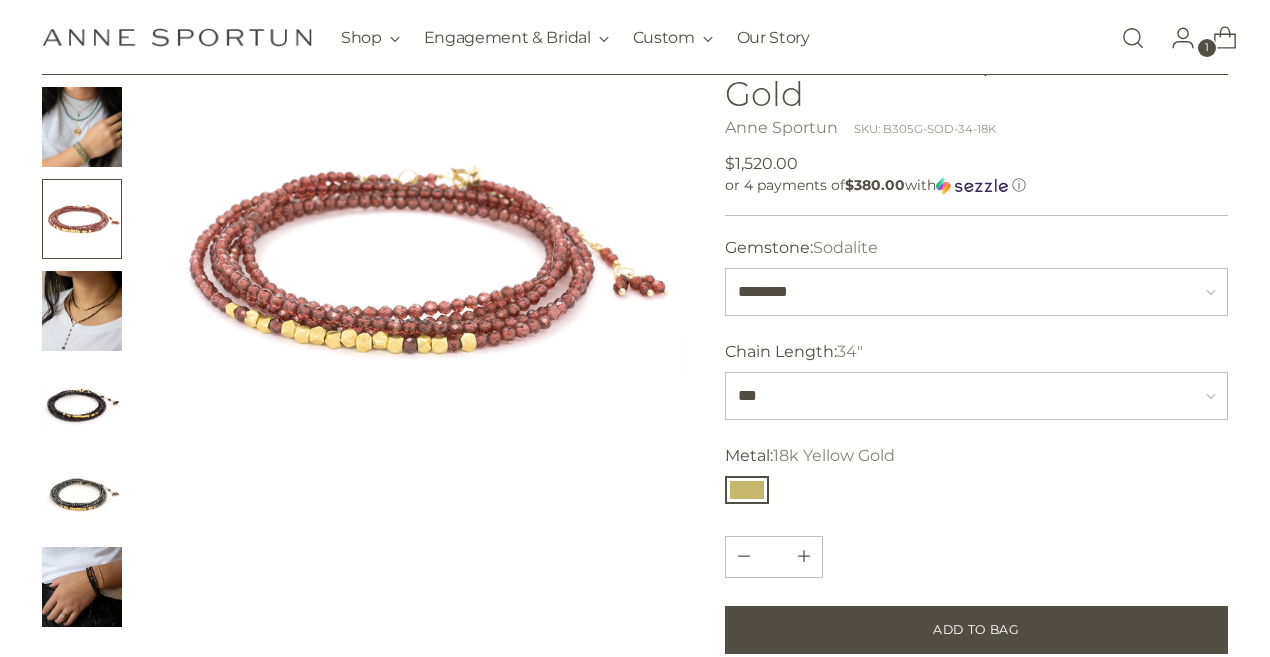 click at bounding box center [82, 311] 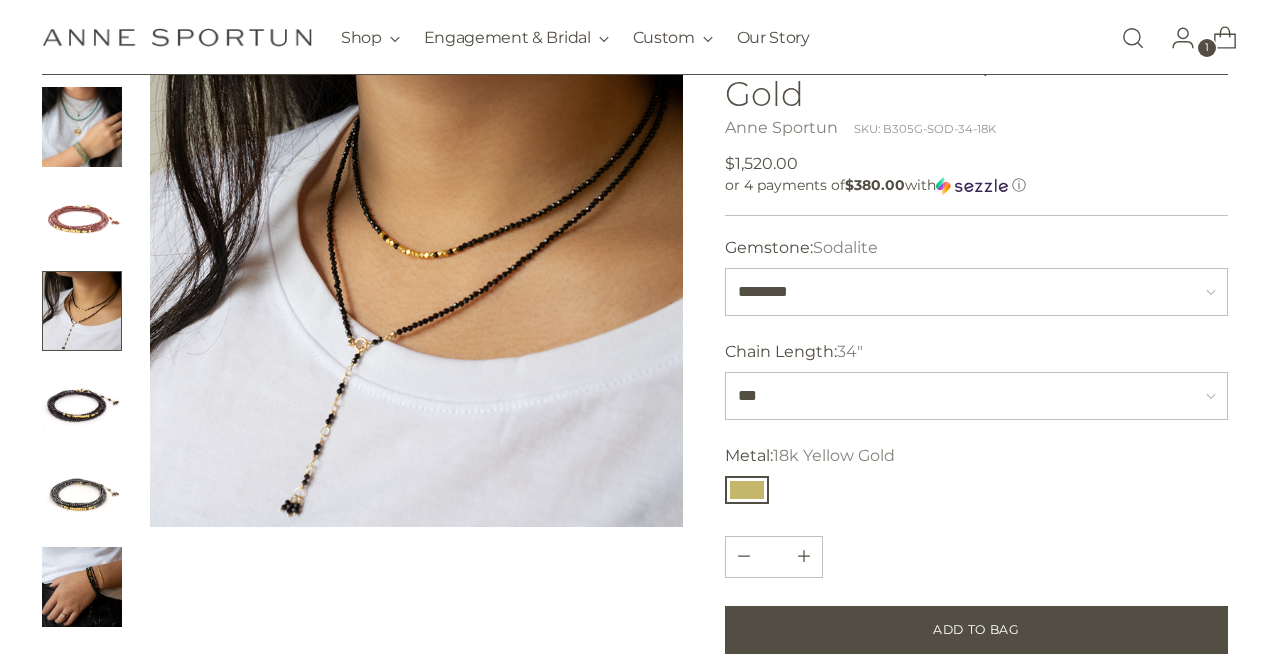 click at bounding box center [82, 495] 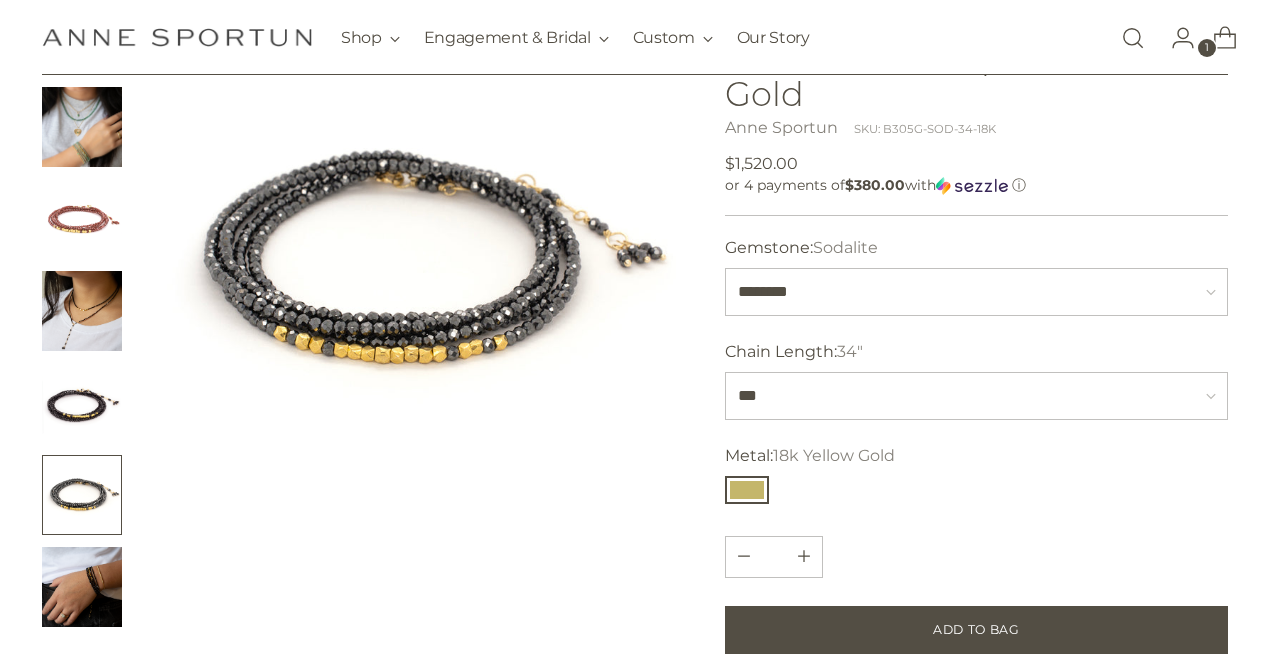 click at bounding box center [82, 587] 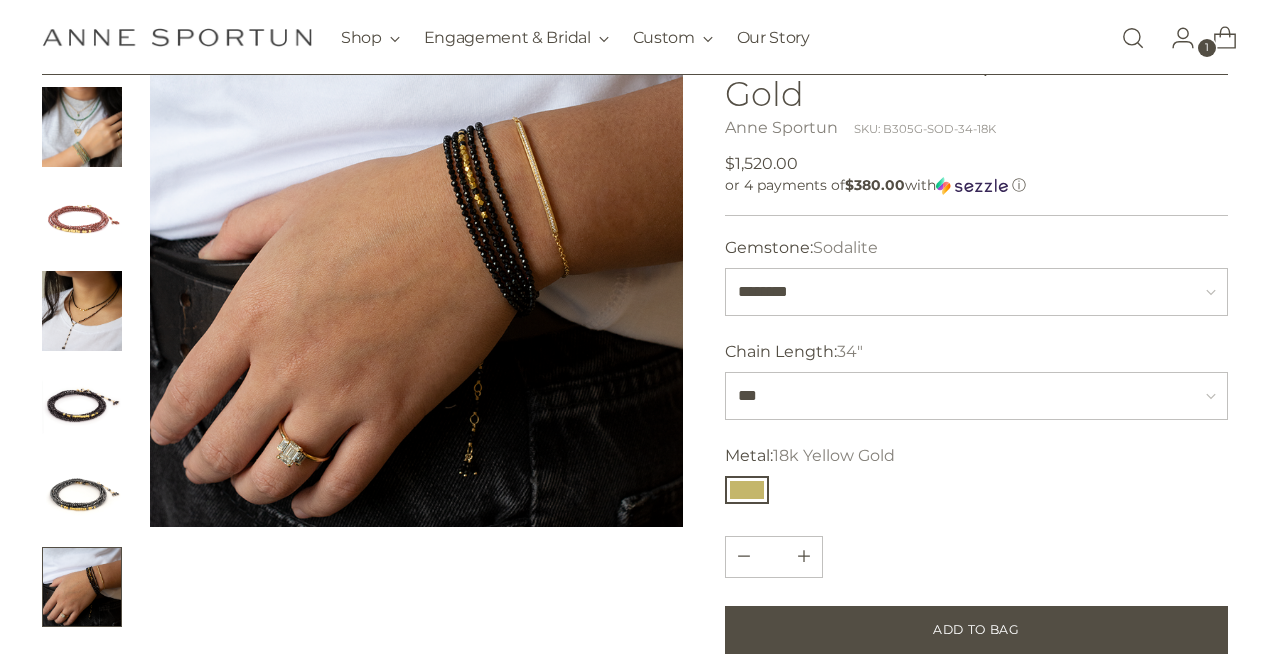 click at bounding box center [82, 495] 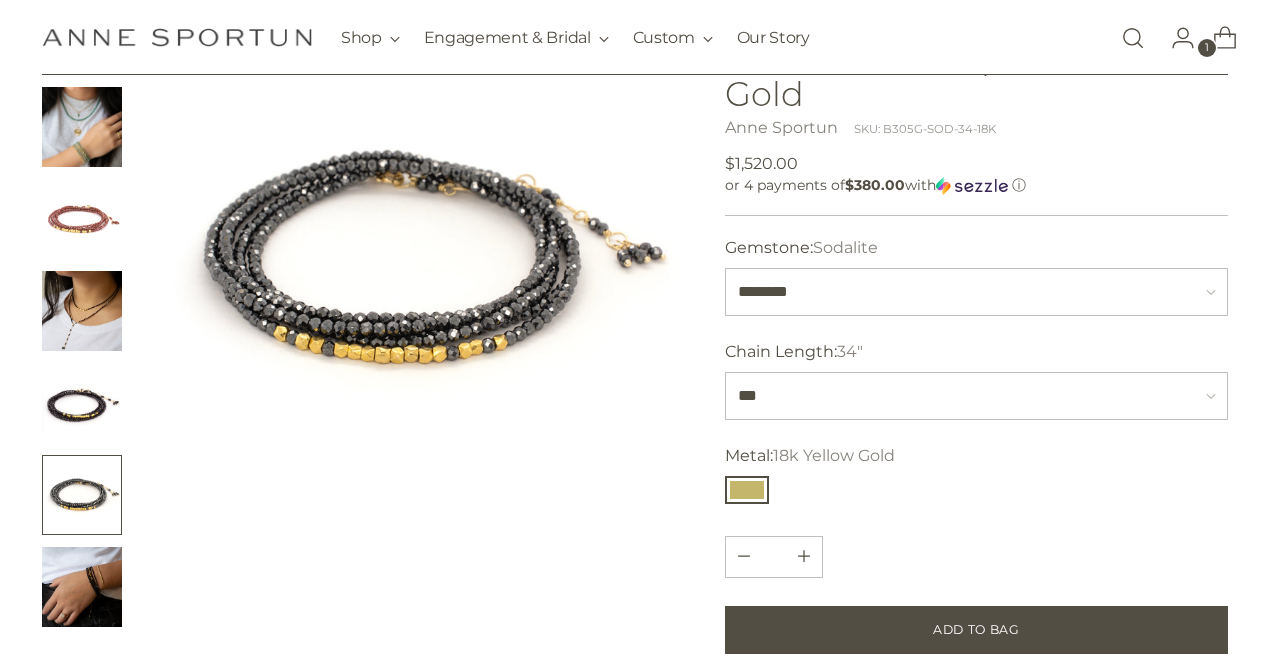 click at bounding box center [82, 1921] 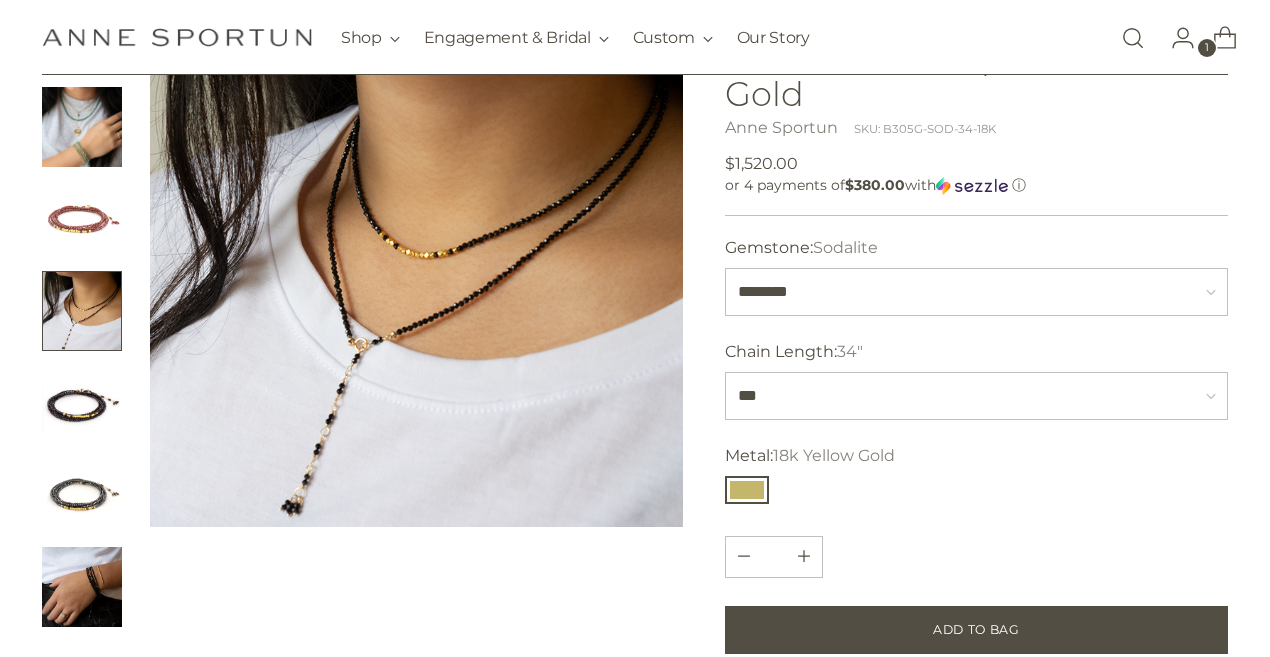 click at bounding box center [82, 127] 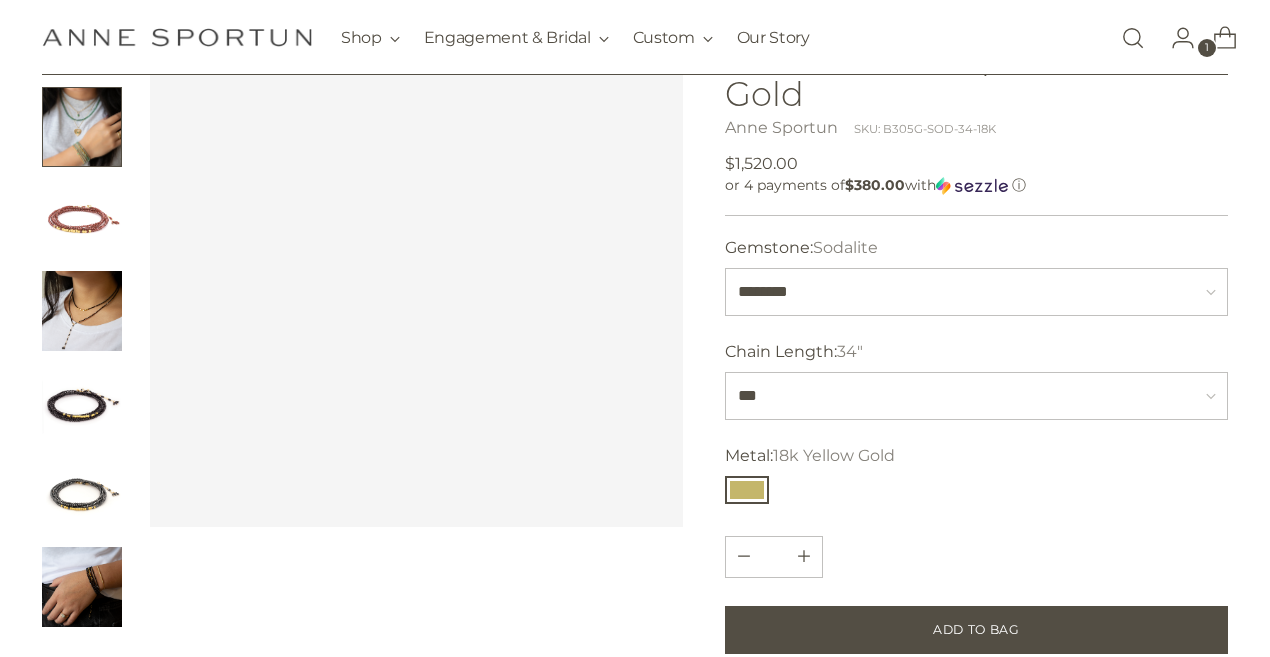 click at bounding box center (82, 219) 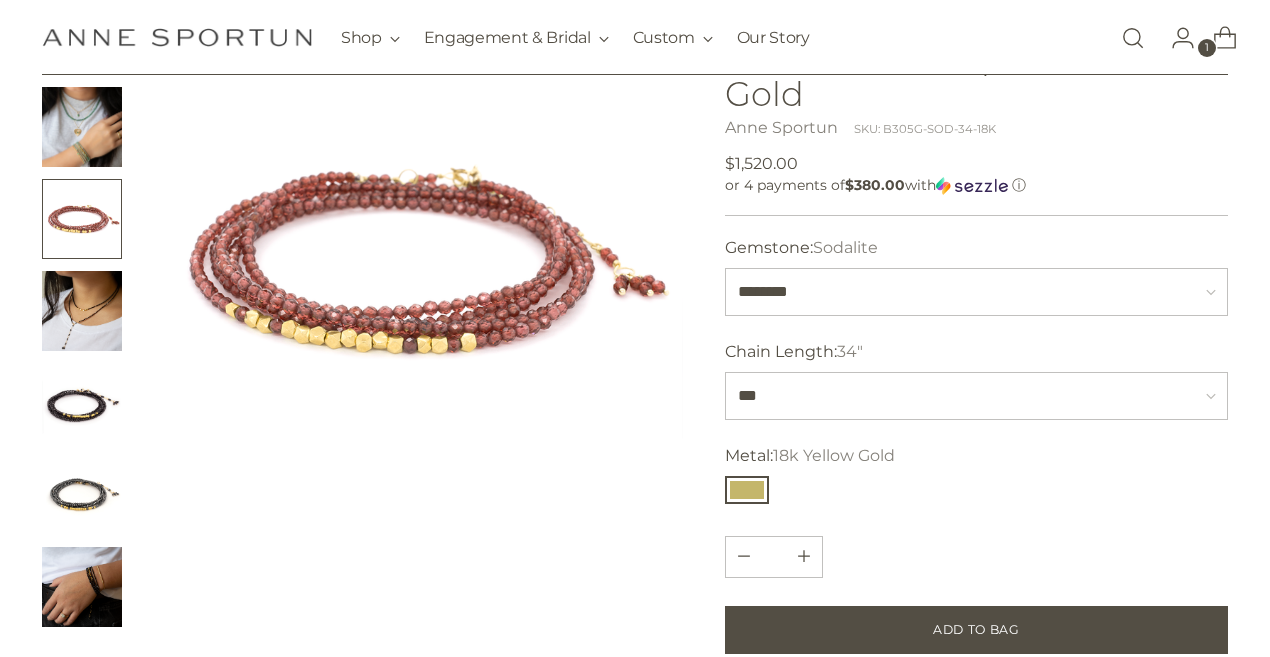 click at bounding box center (82, 311) 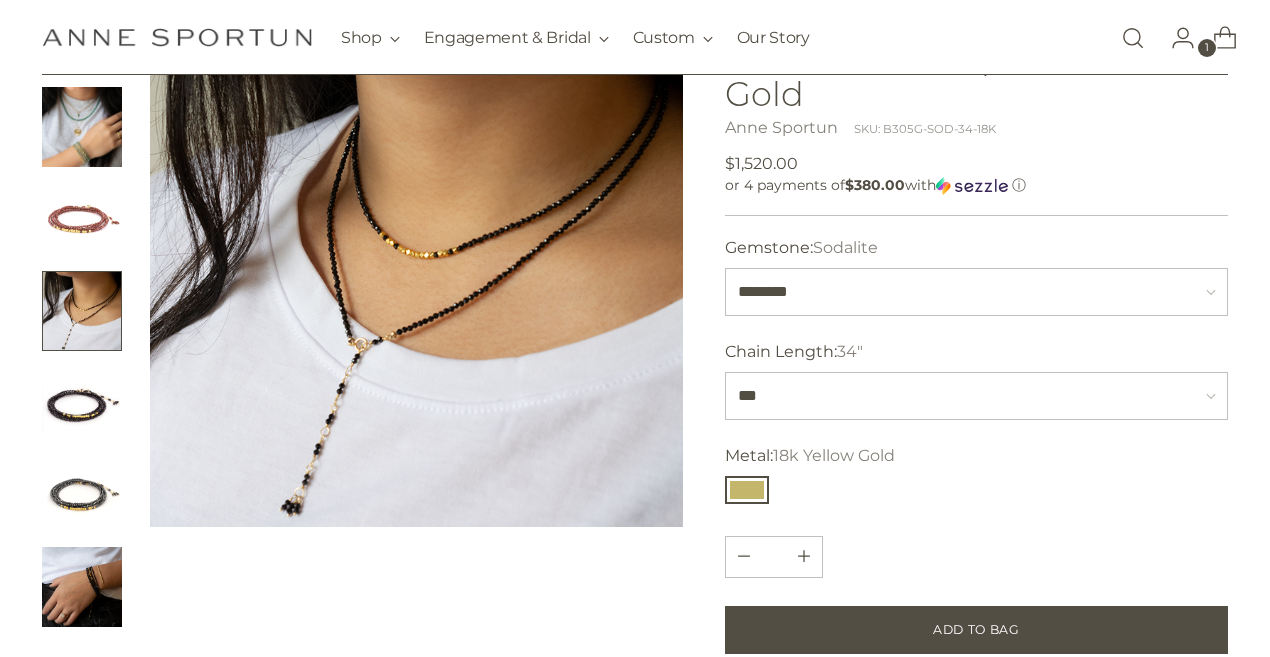 click at bounding box center (82, 403) 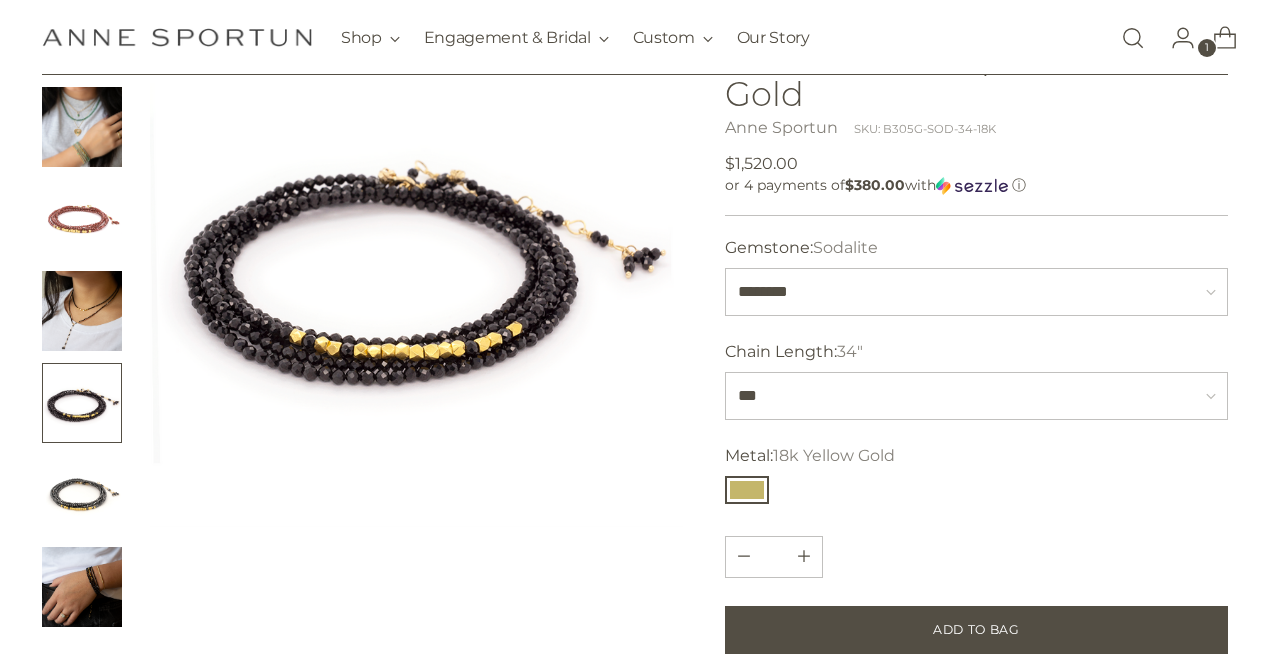 click at bounding box center [82, 311] 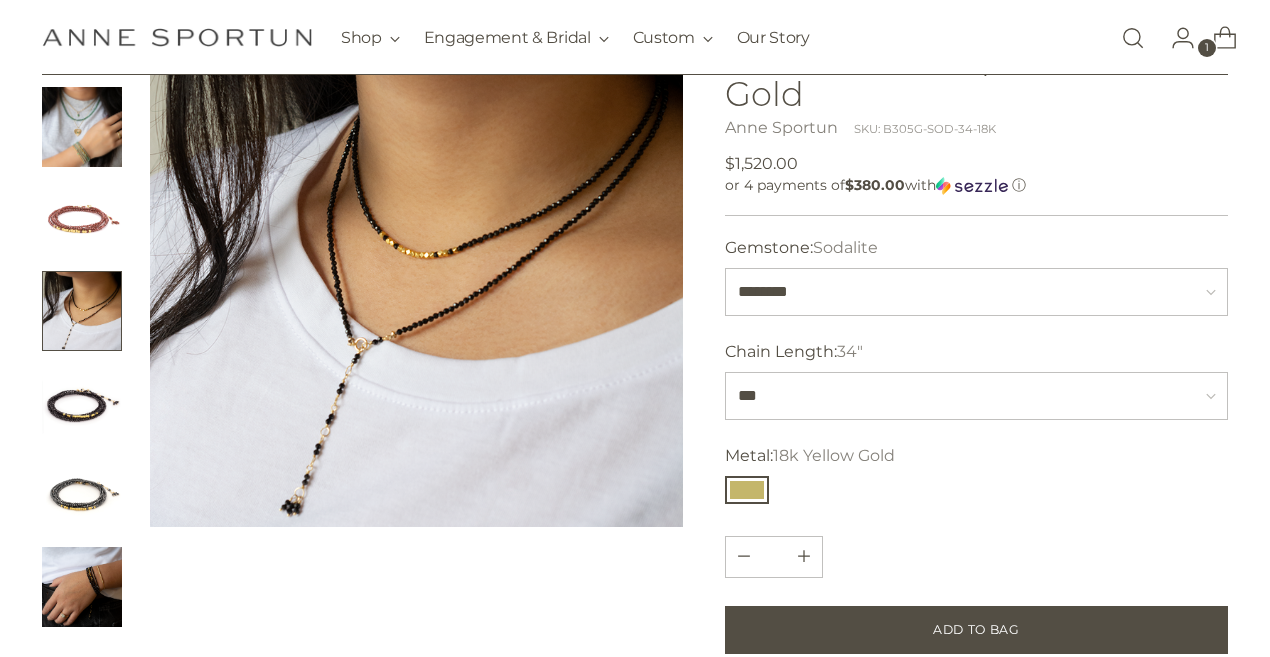 click at bounding box center (82, 127) 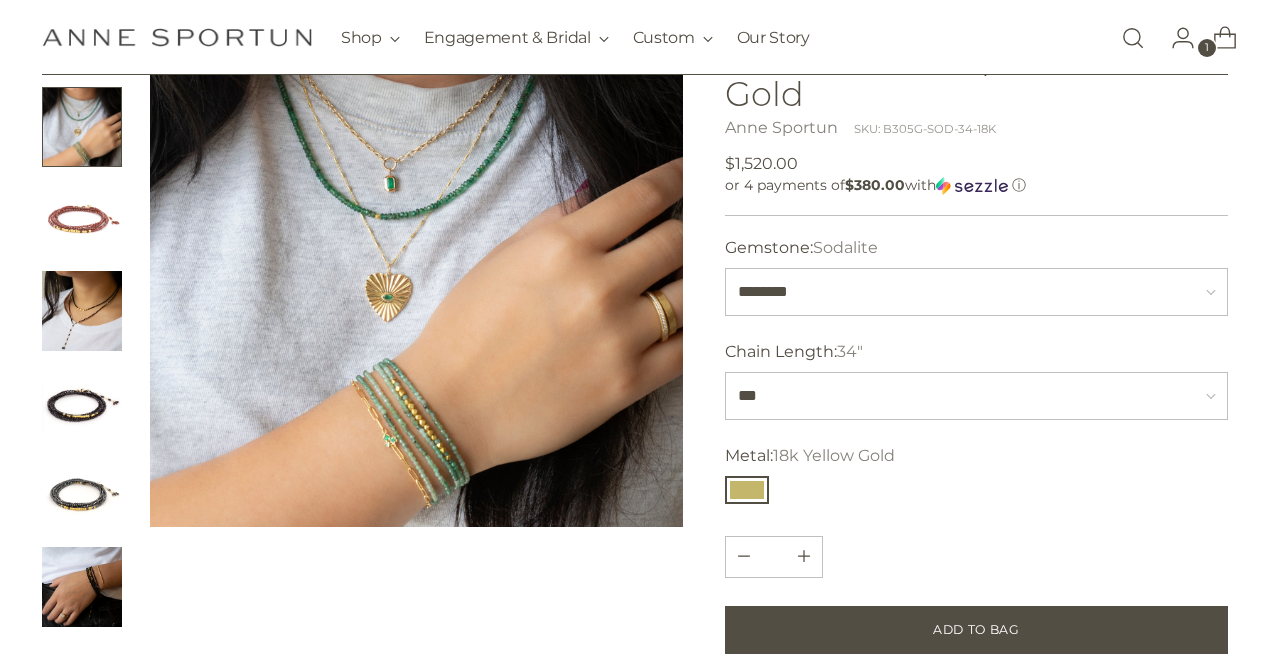 click at bounding box center [82, 587] 